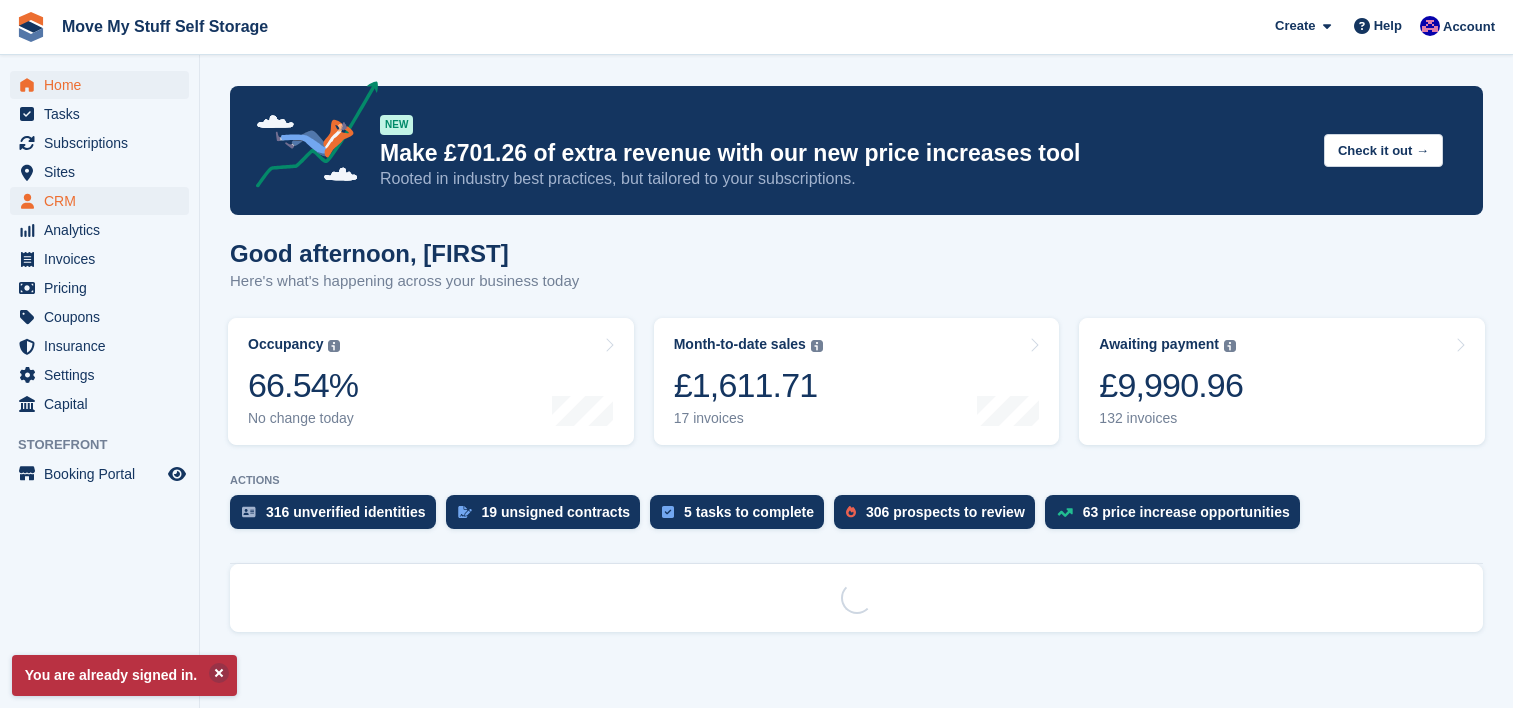 scroll, scrollTop: 0, scrollLeft: 0, axis: both 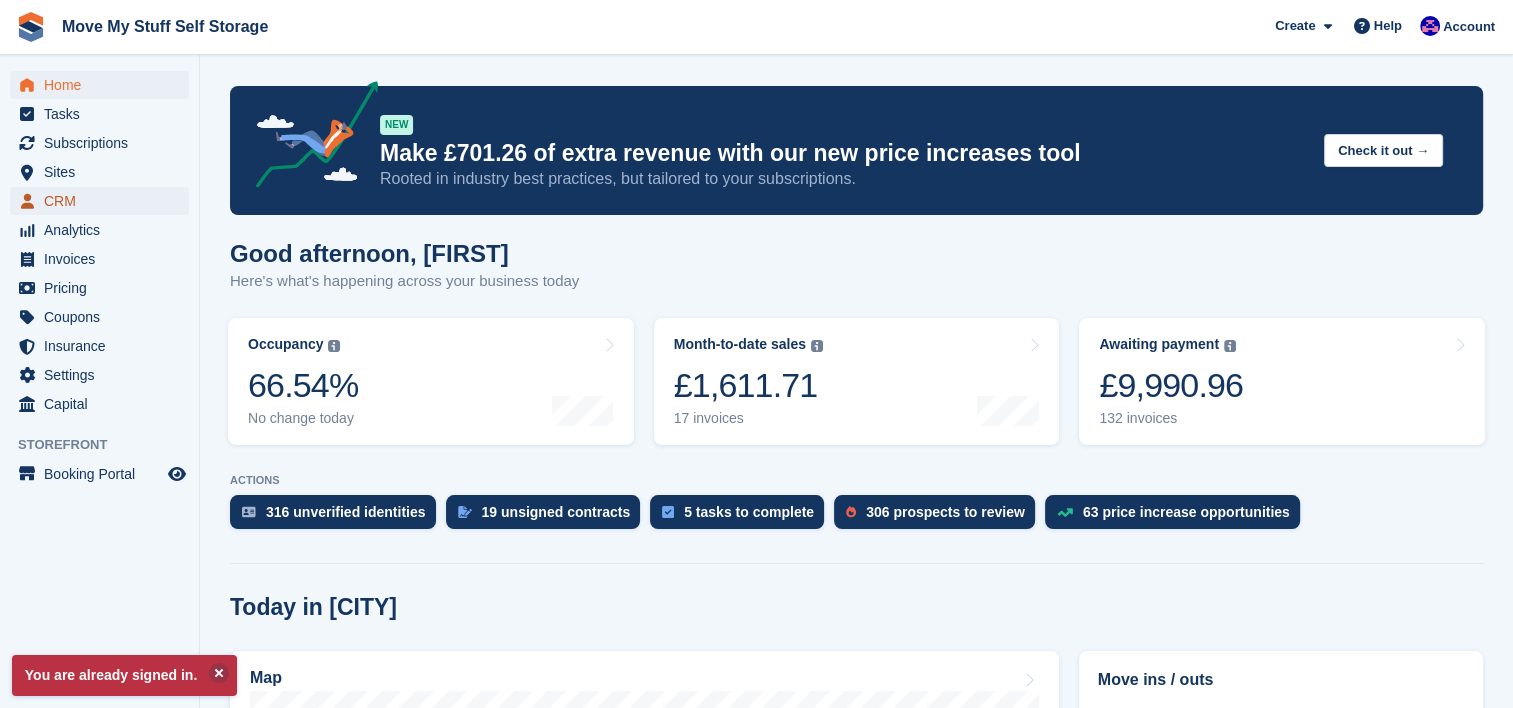 click on "CRM" at bounding box center (104, 201) 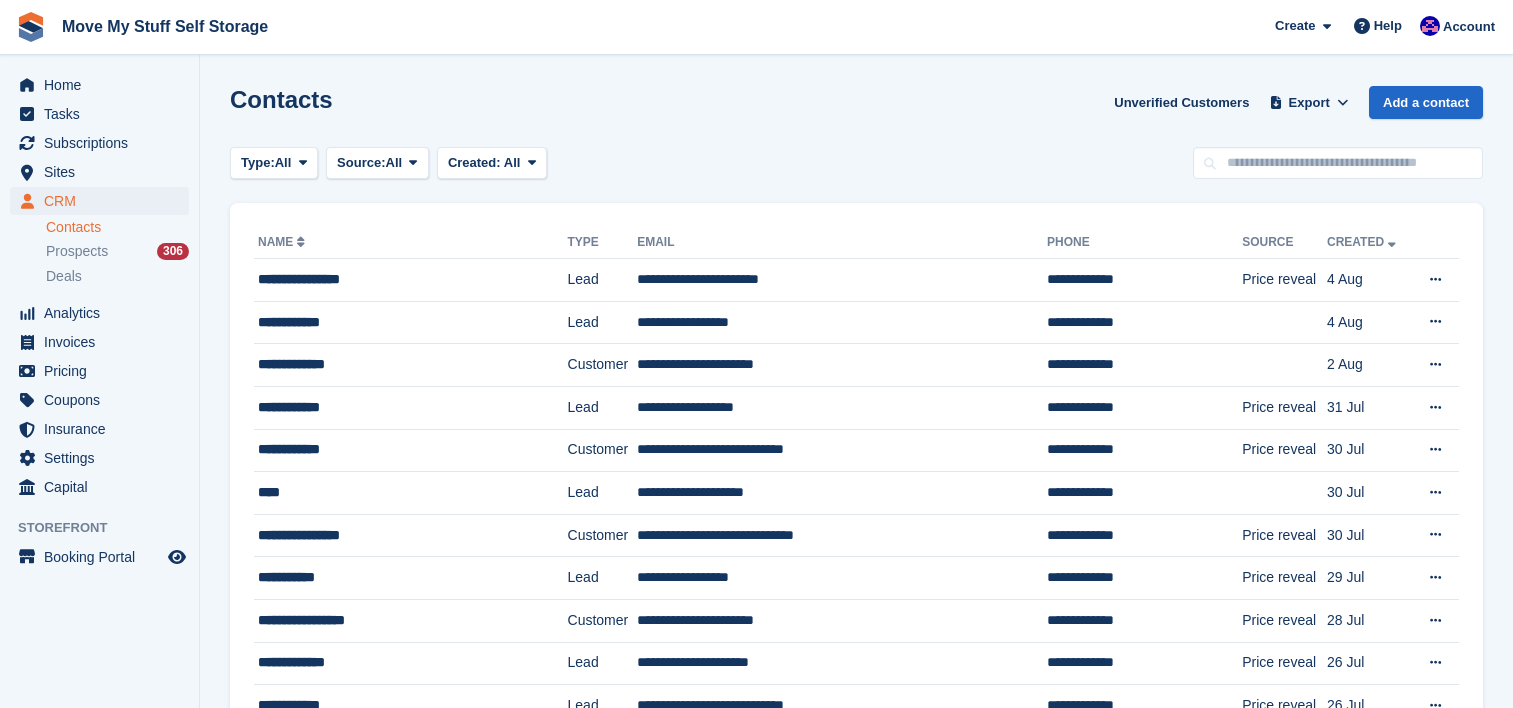 scroll, scrollTop: 0, scrollLeft: 0, axis: both 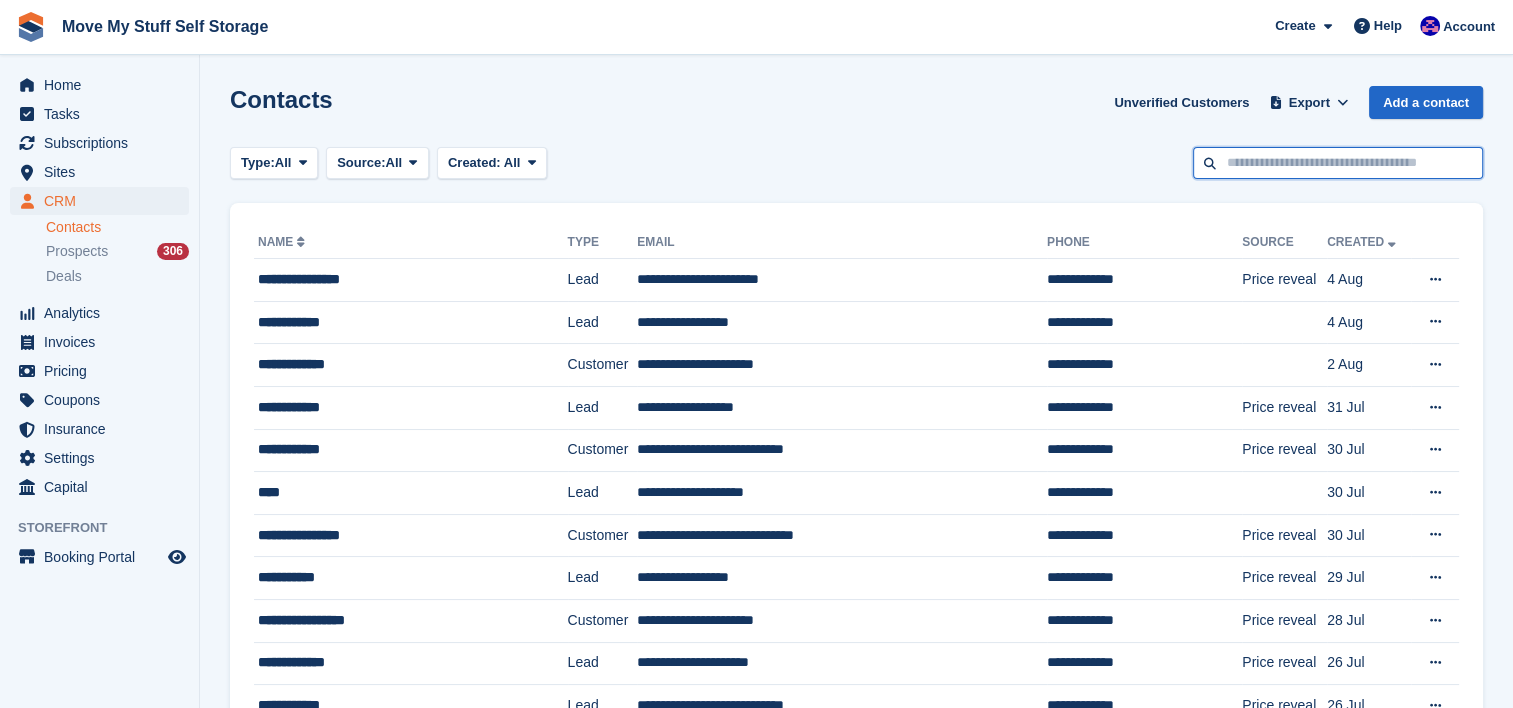 click at bounding box center (1338, 163) 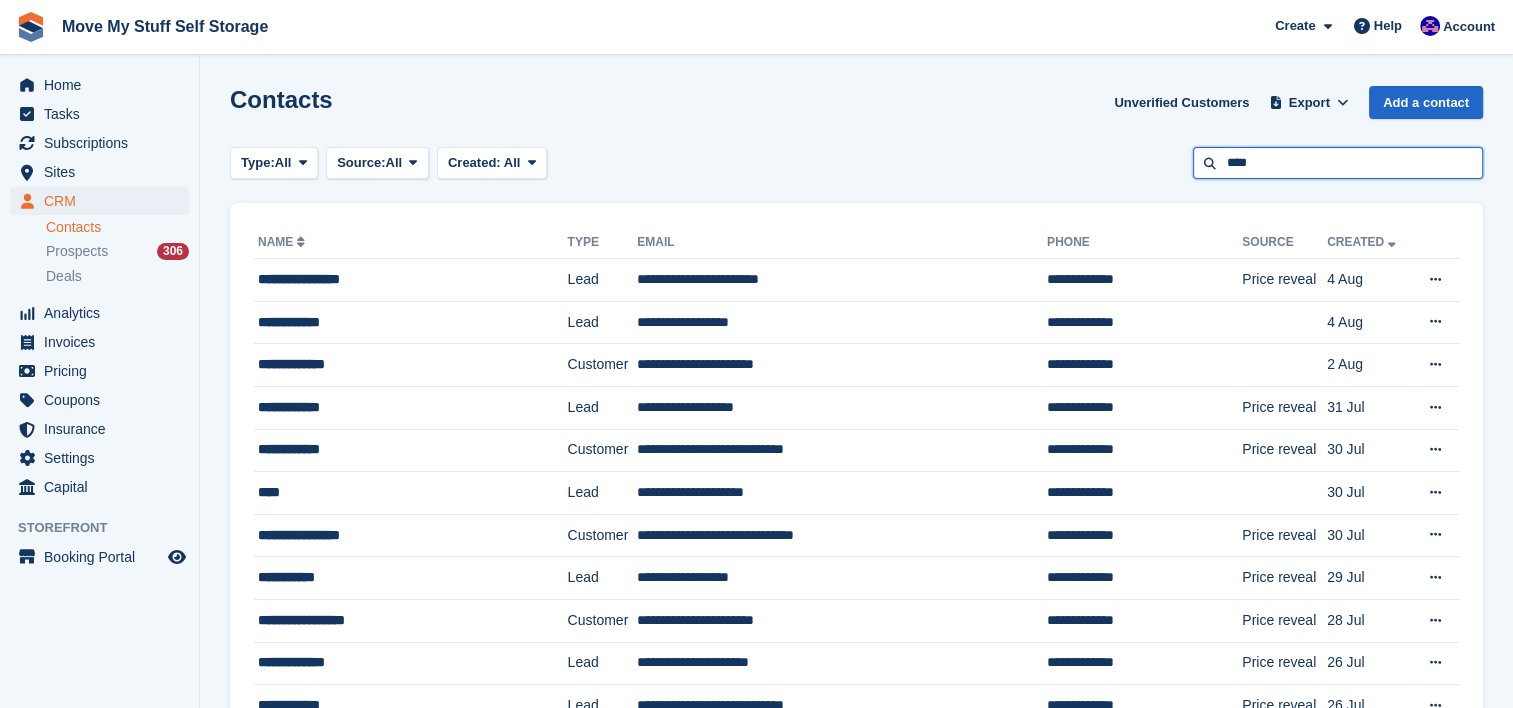 type on "****" 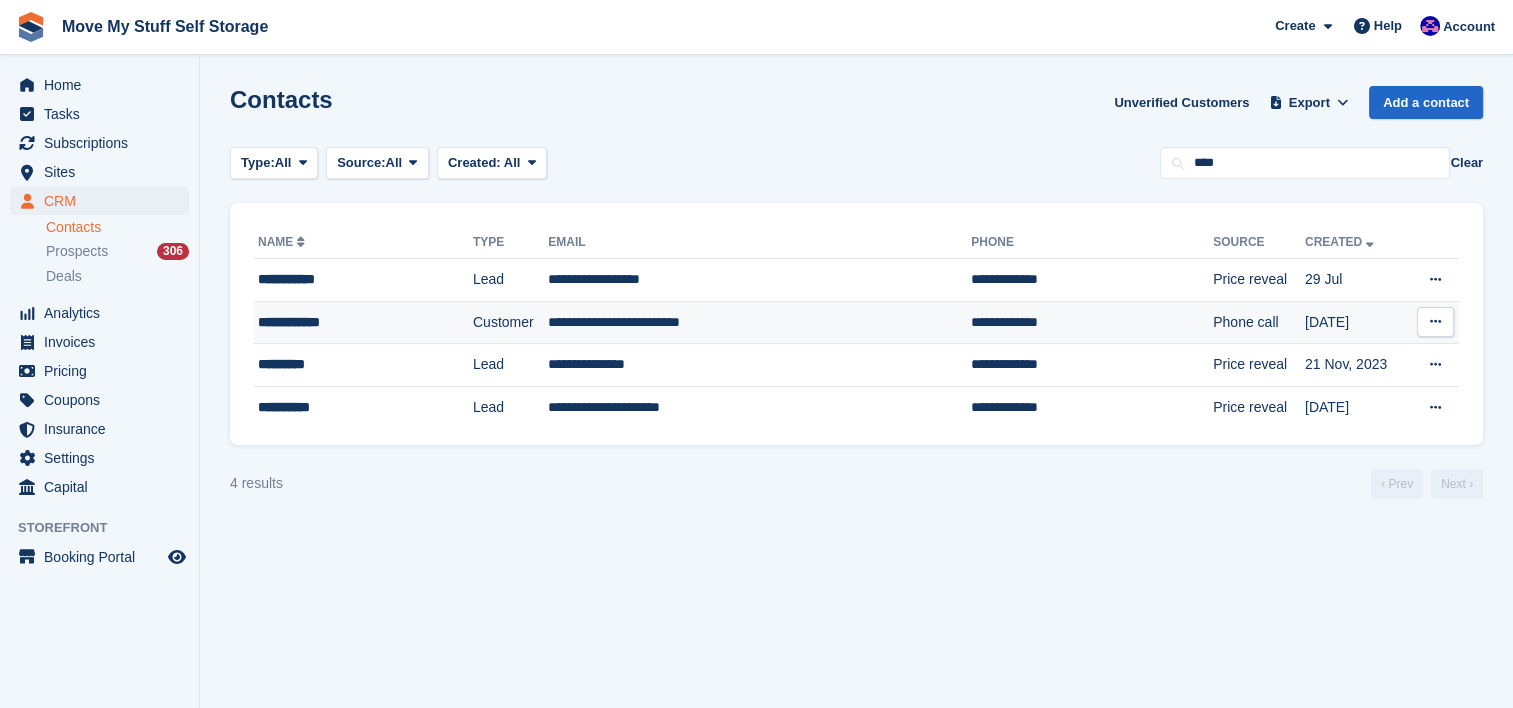 click on "Customer" at bounding box center [510, 322] 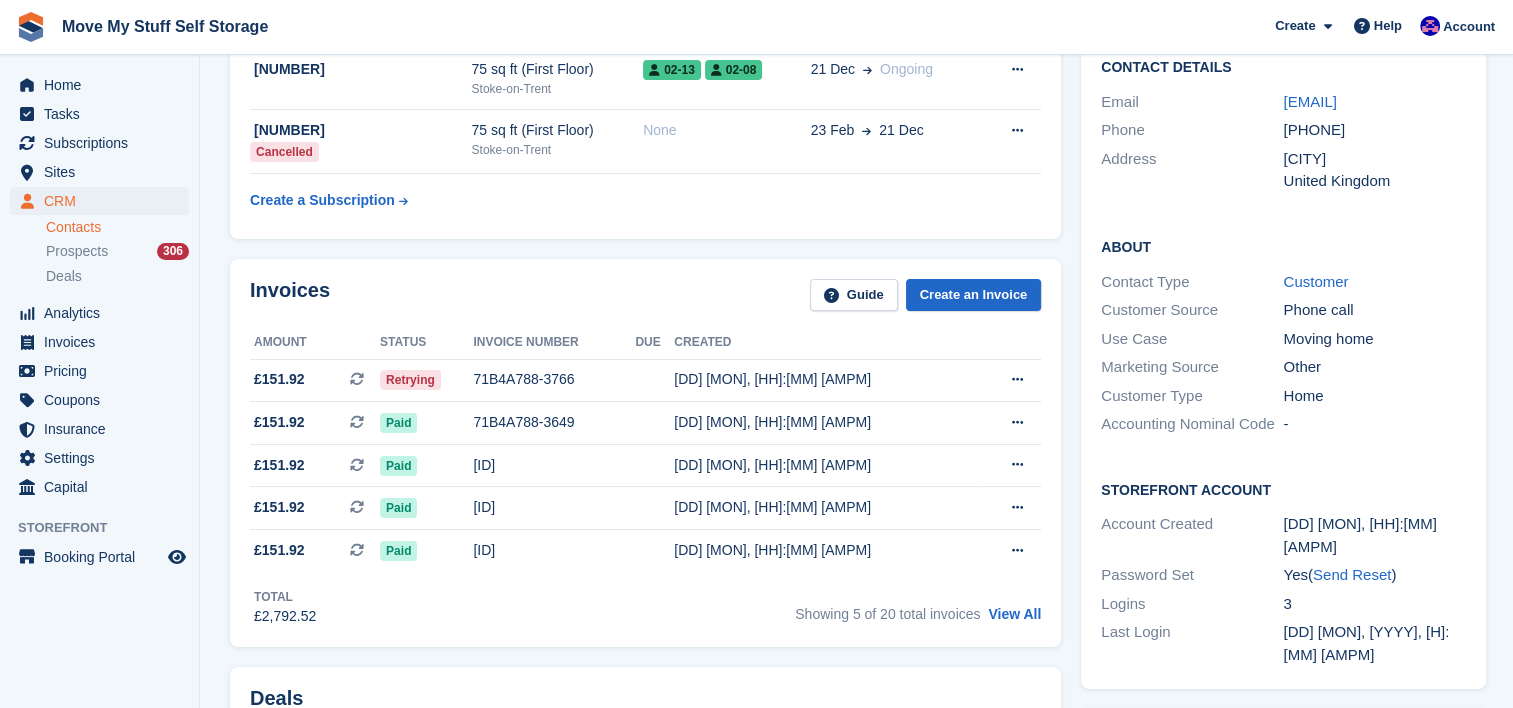 scroll, scrollTop: 670, scrollLeft: 0, axis: vertical 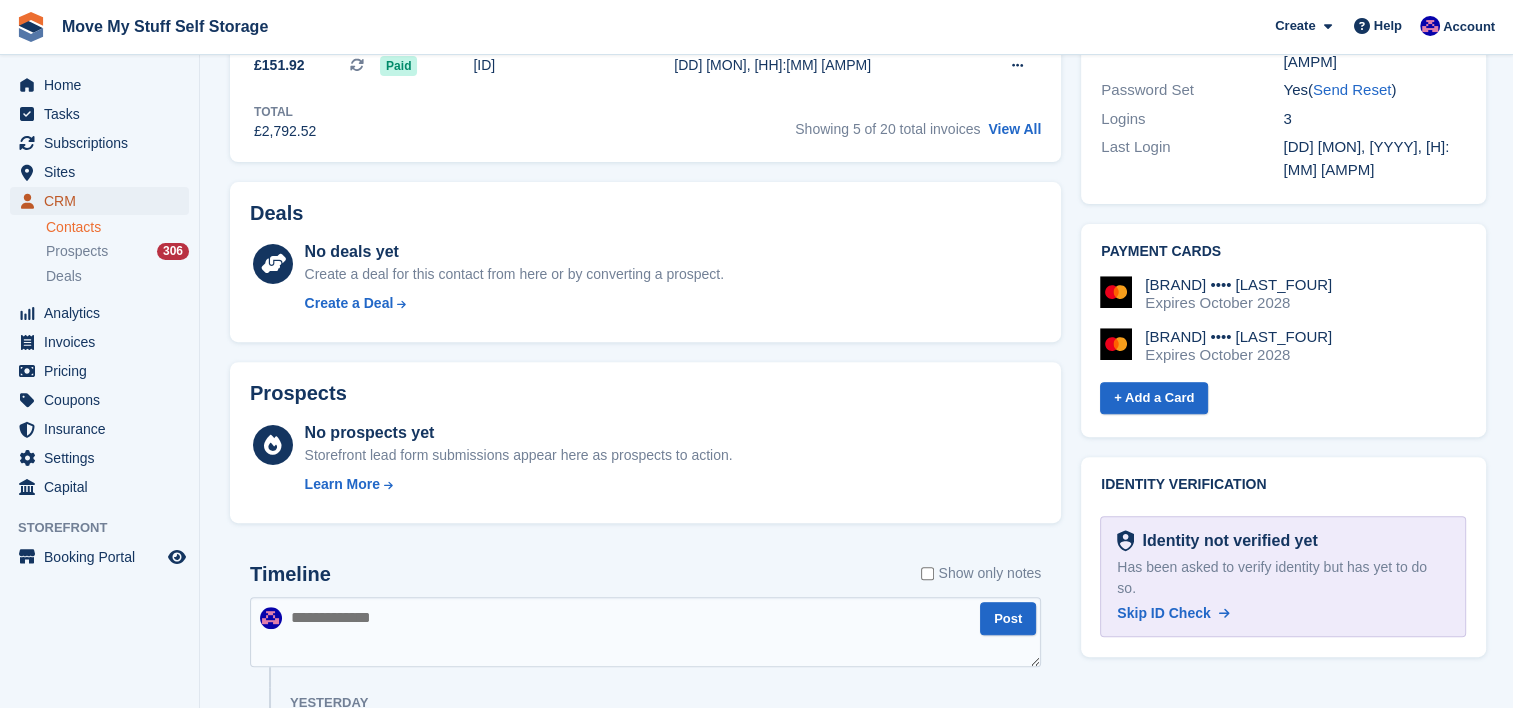 click on "CRM" at bounding box center (104, 201) 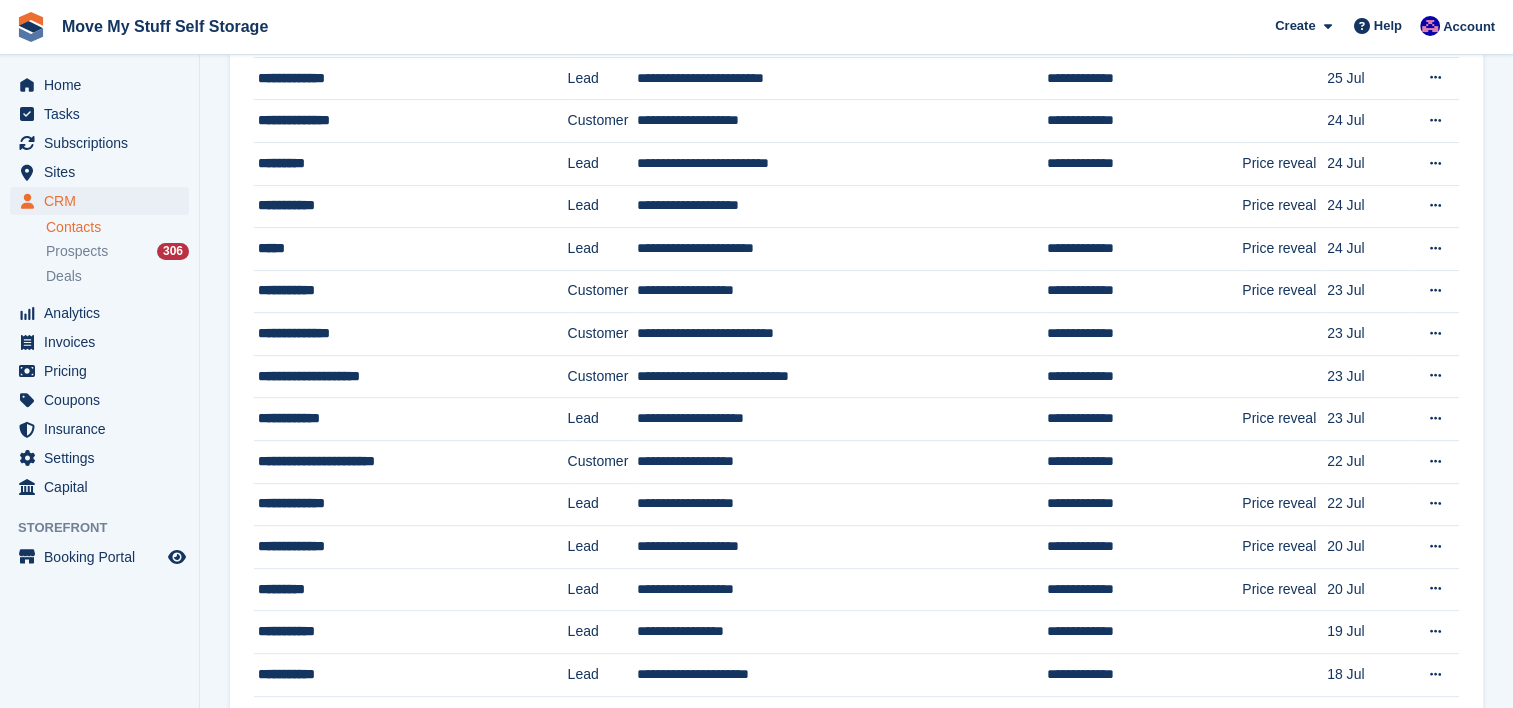 scroll, scrollTop: 0, scrollLeft: 0, axis: both 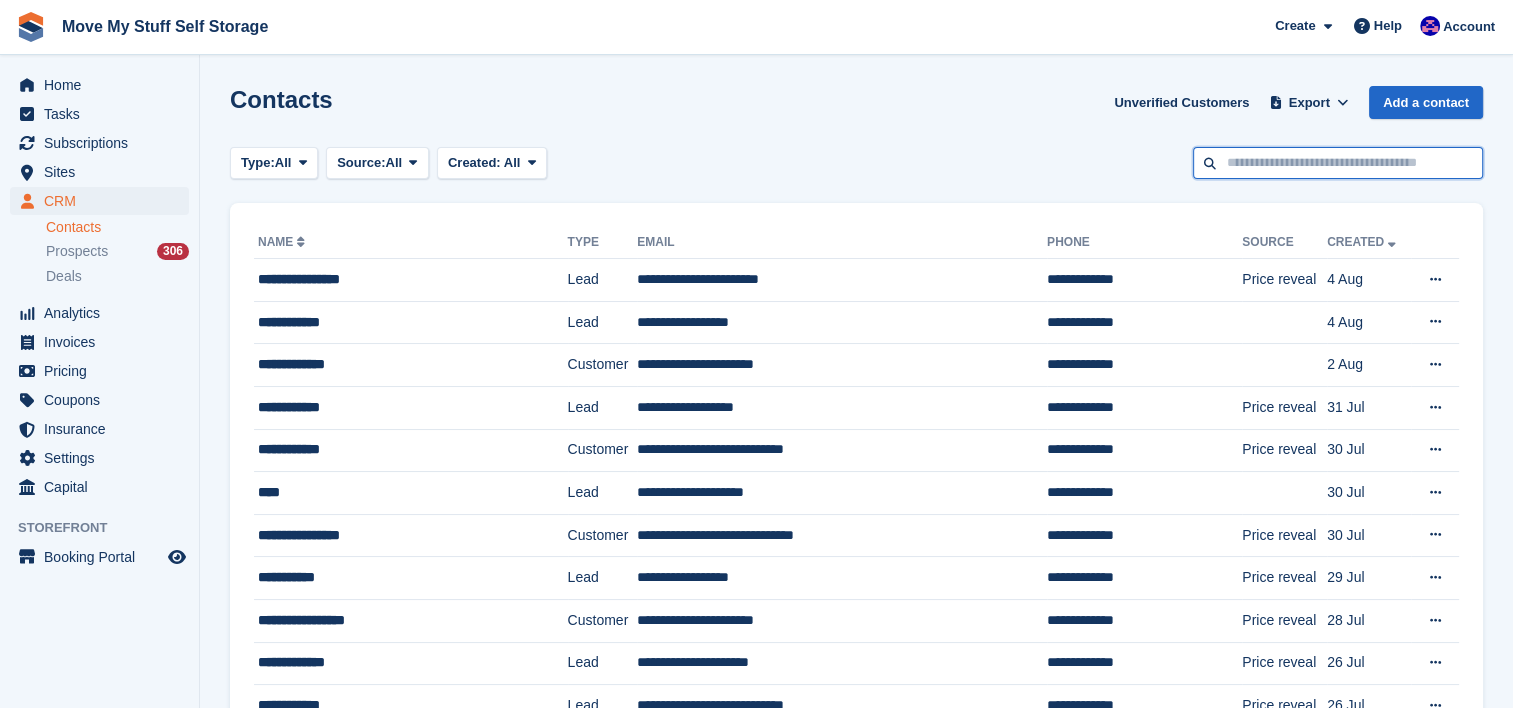 click at bounding box center [1338, 163] 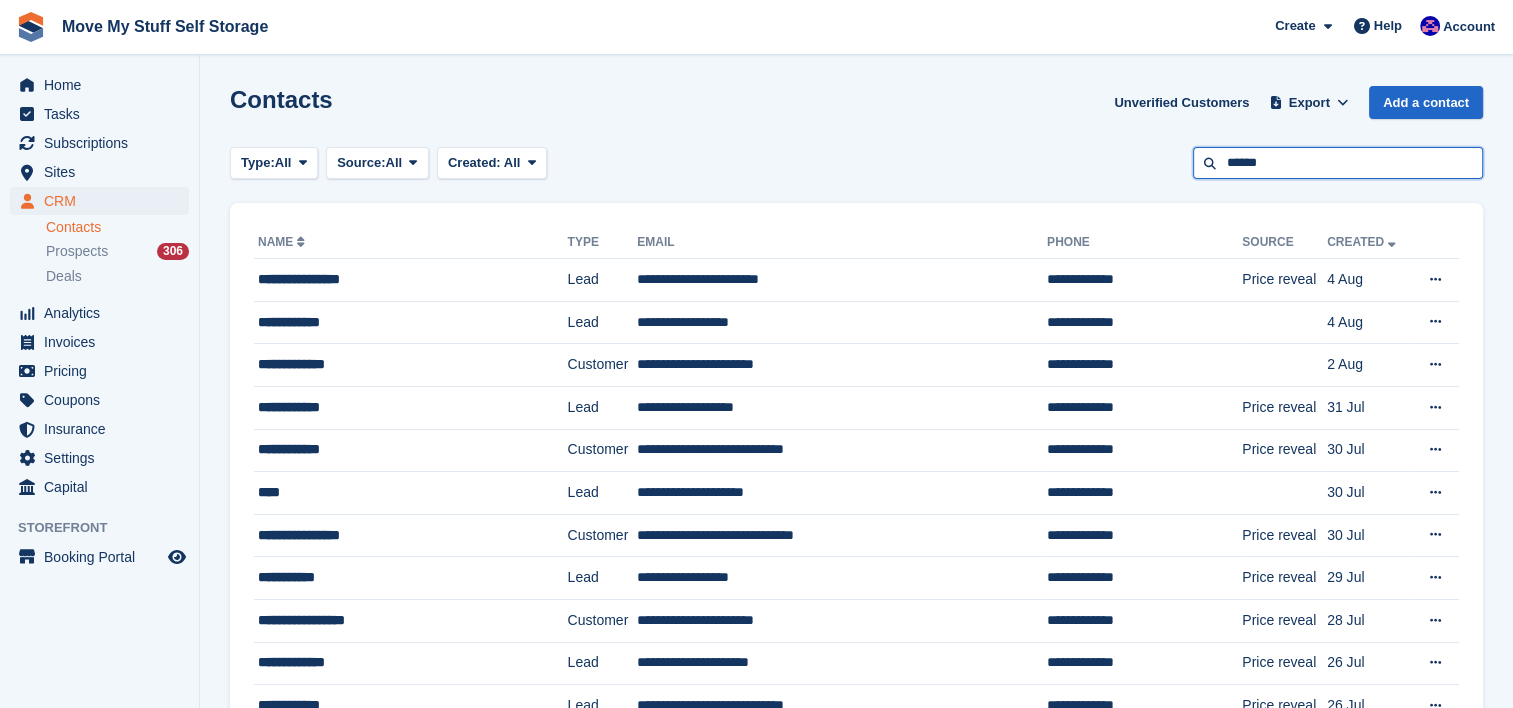type on "******" 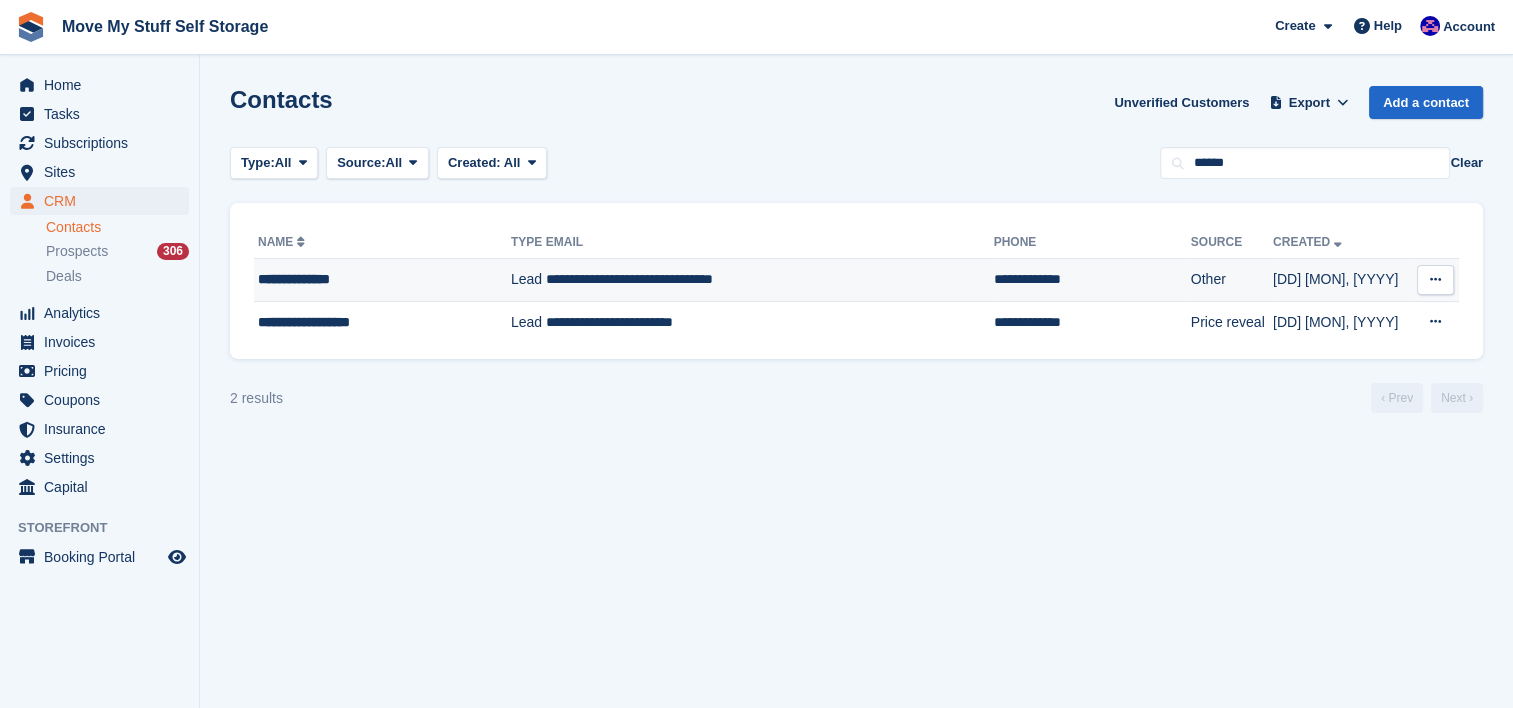 click on "**********" at bounding box center (371, 279) 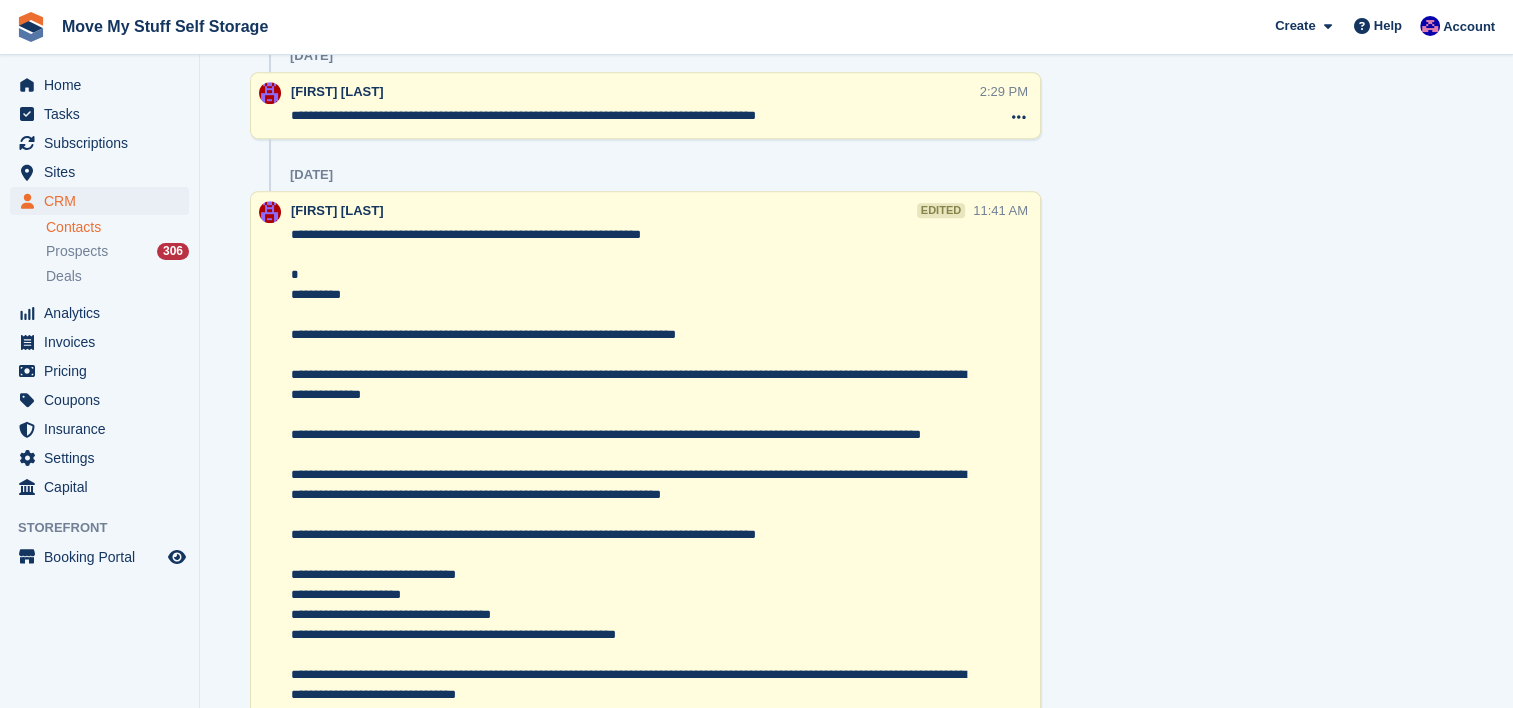 scroll, scrollTop: 996, scrollLeft: 0, axis: vertical 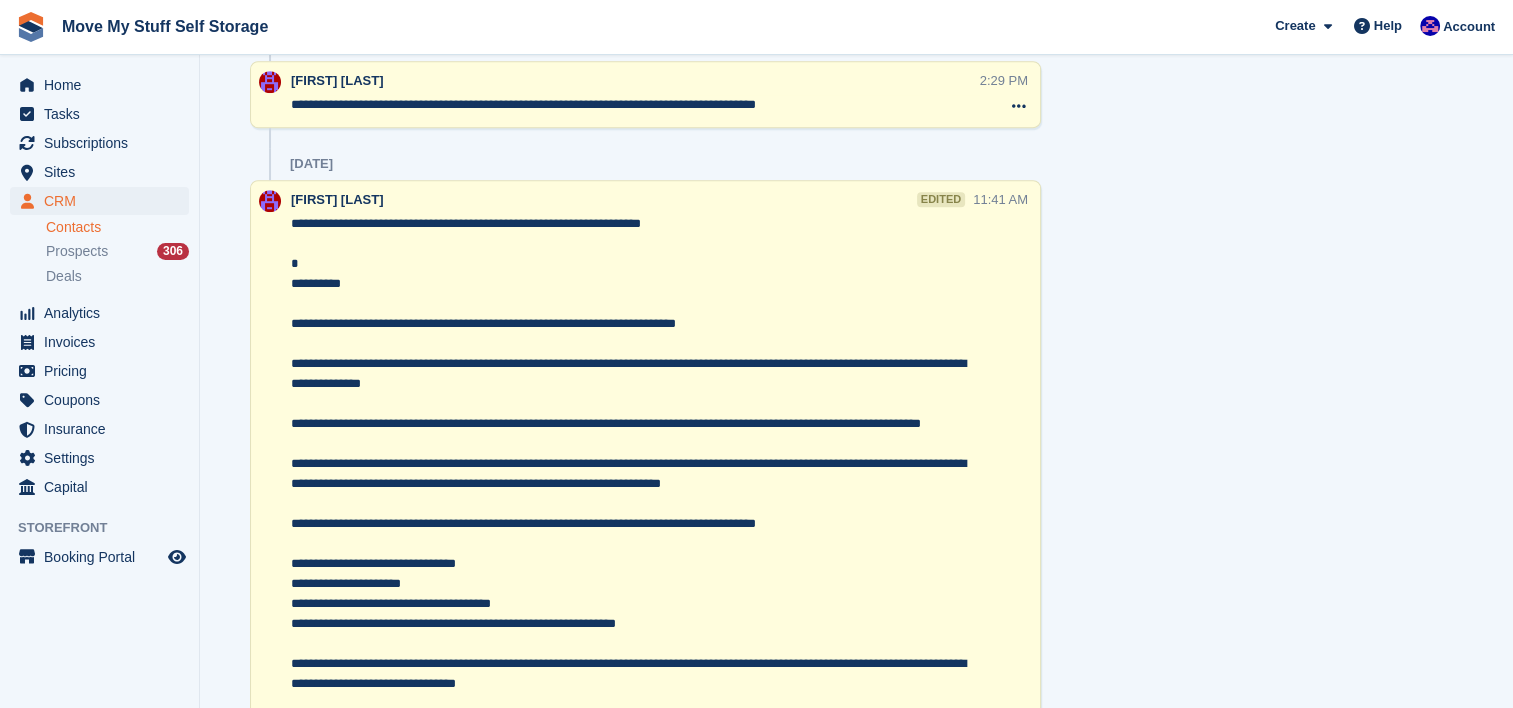 click at bounding box center [631, 664] 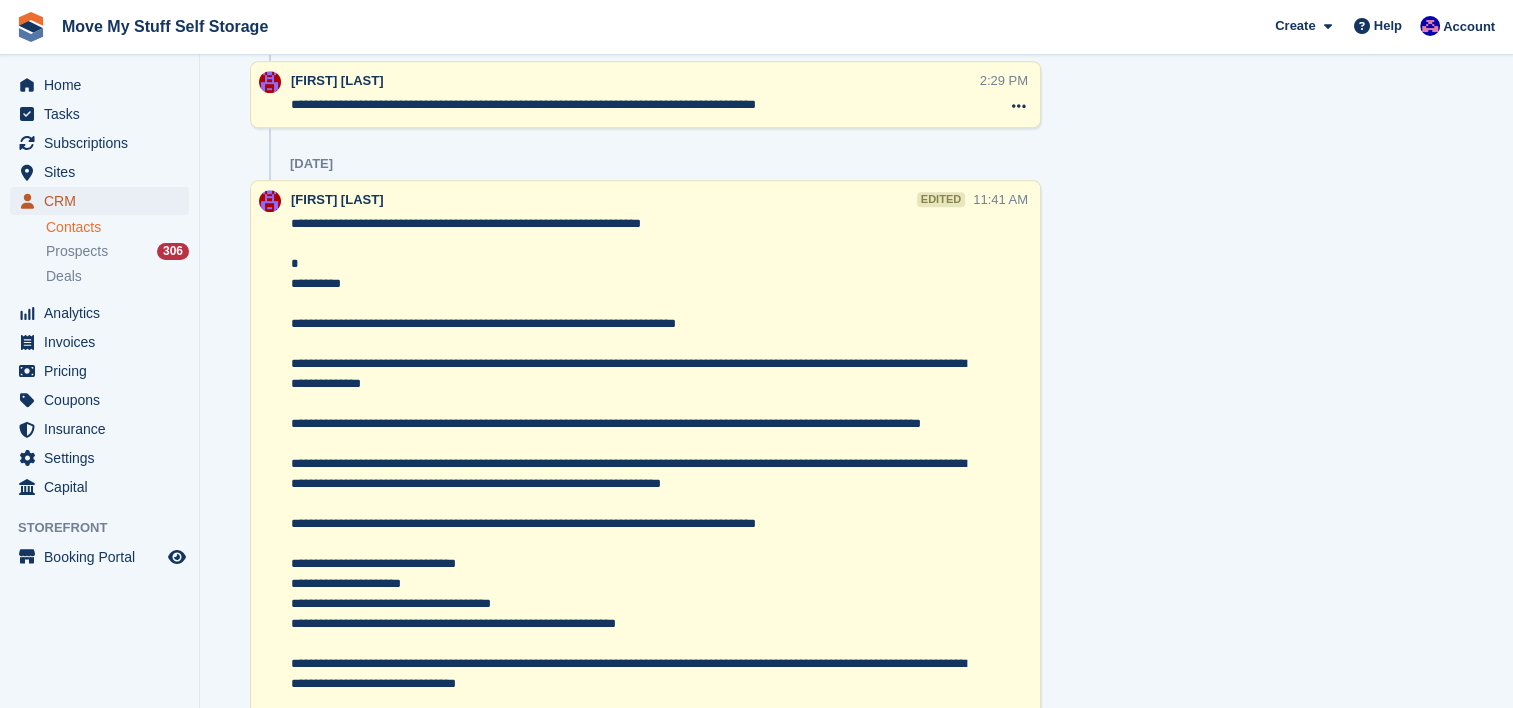 click on "CRM" at bounding box center (104, 201) 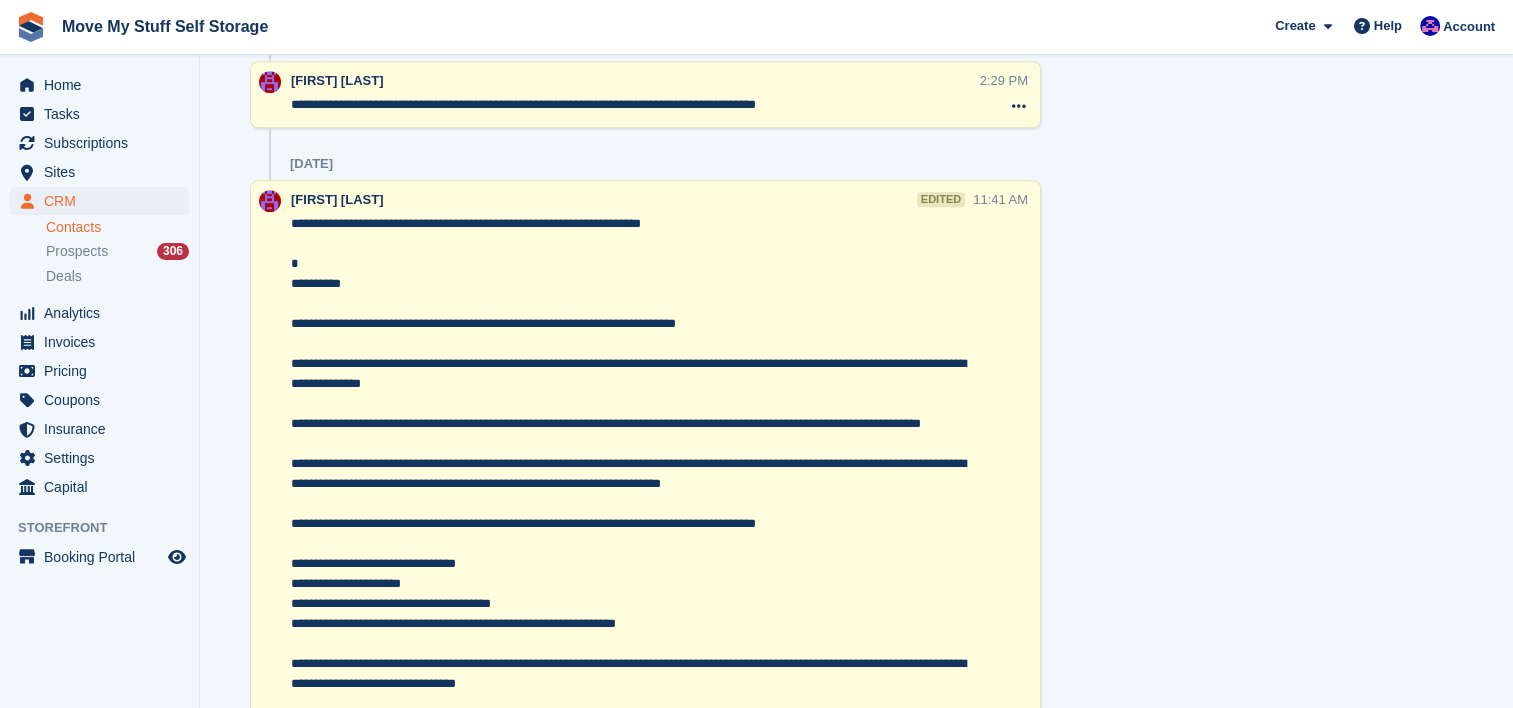scroll, scrollTop: 0, scrollLeft: 0, axis: both 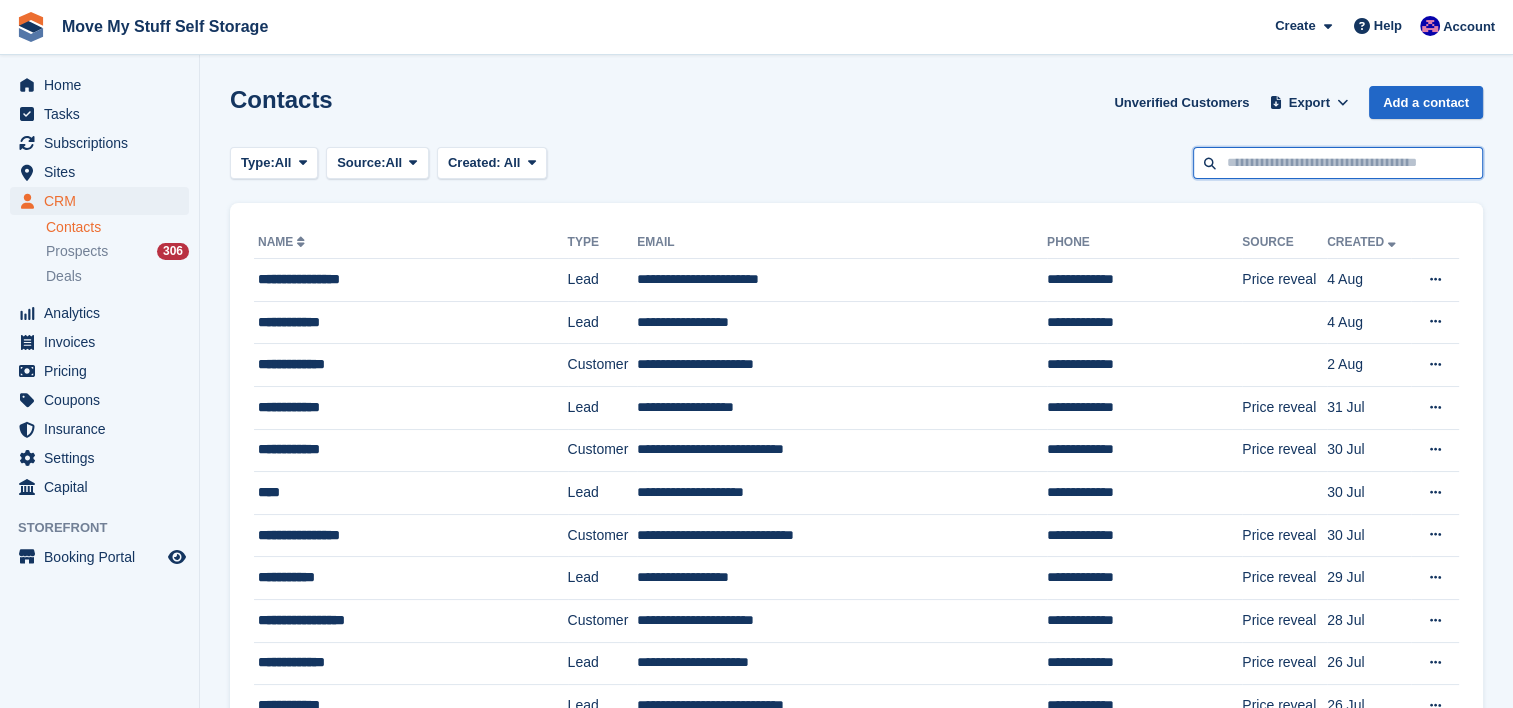 click at bounding box center (1338, 163) 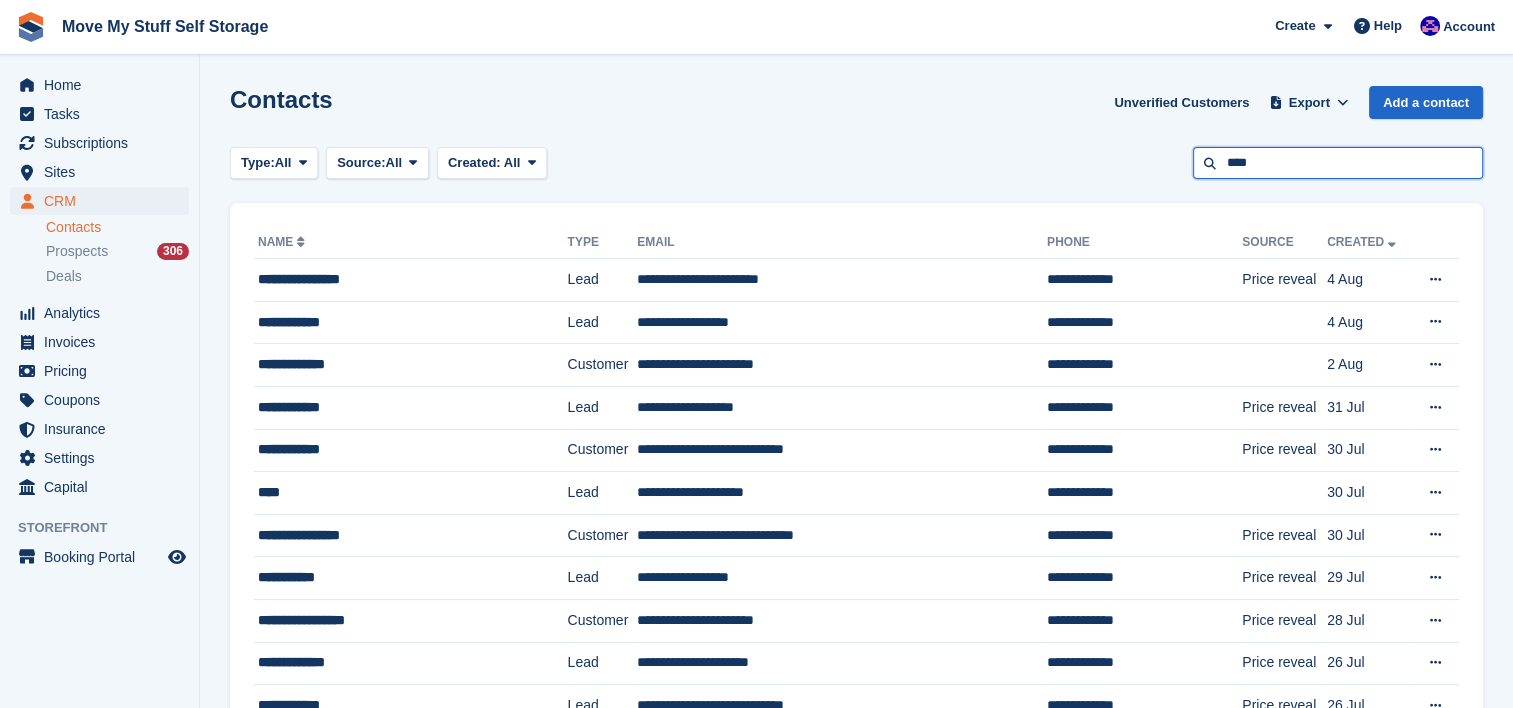 type on "****" 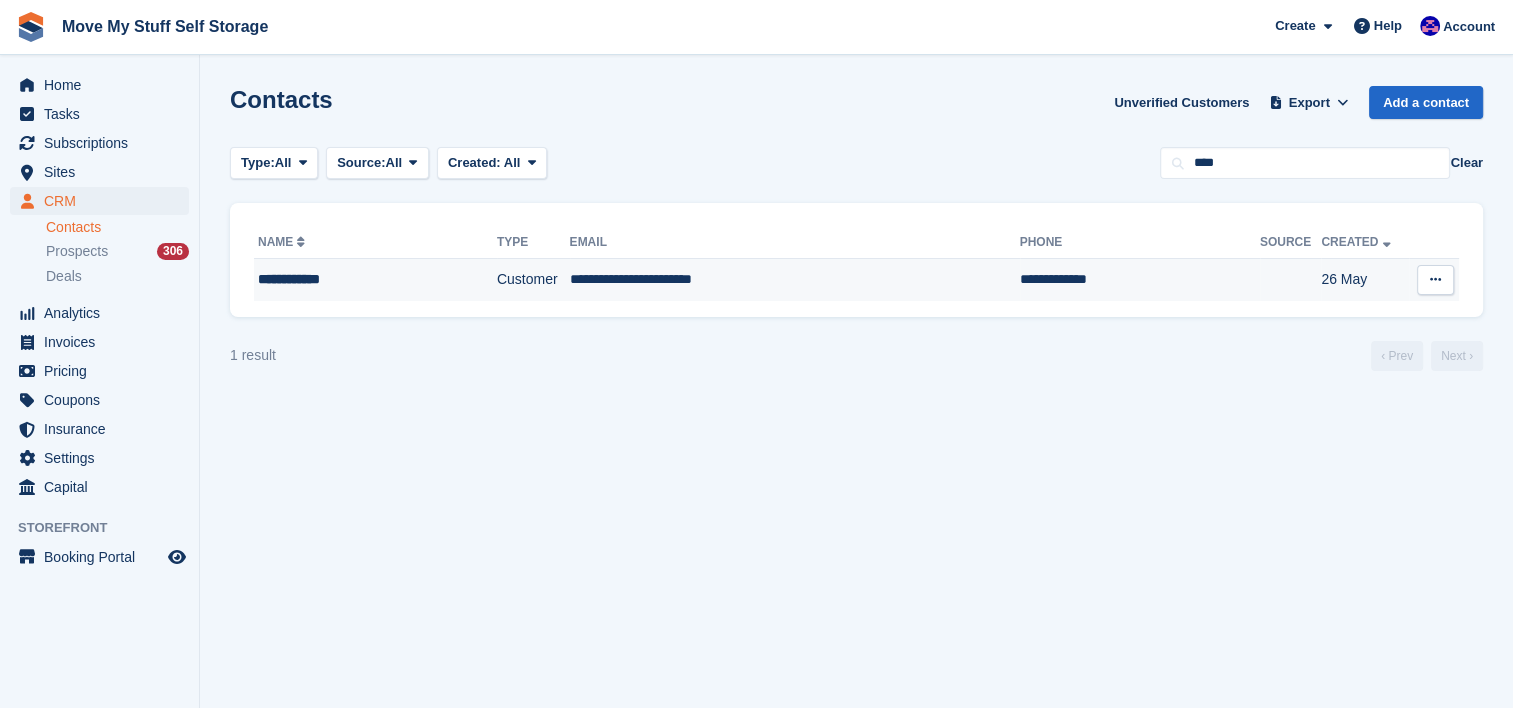 click on "**********" at bounding box center [795, 280] 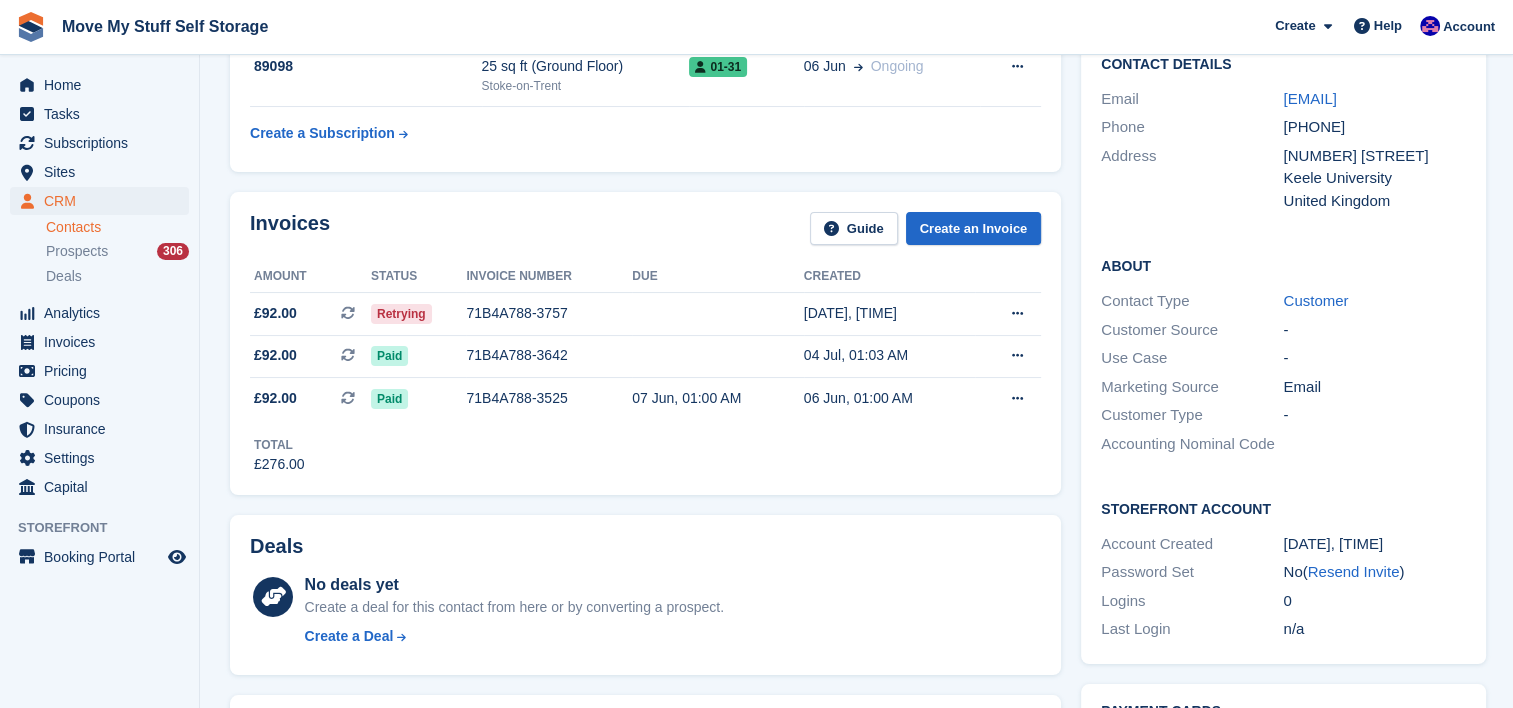 scroll, scrollTop: 185, scrollLeft: 0, axis: vertical 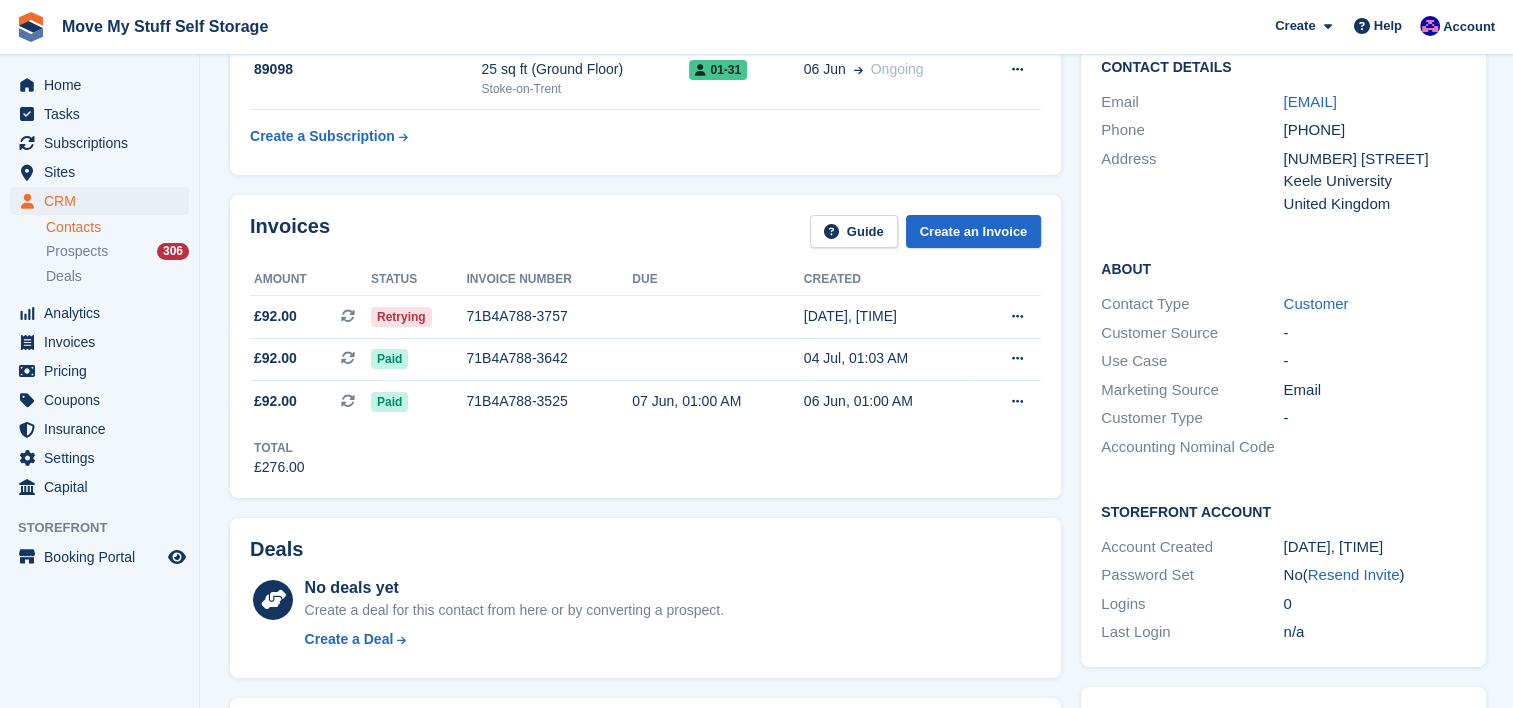 click on "Invoice number" at bounding box center [549, 280] 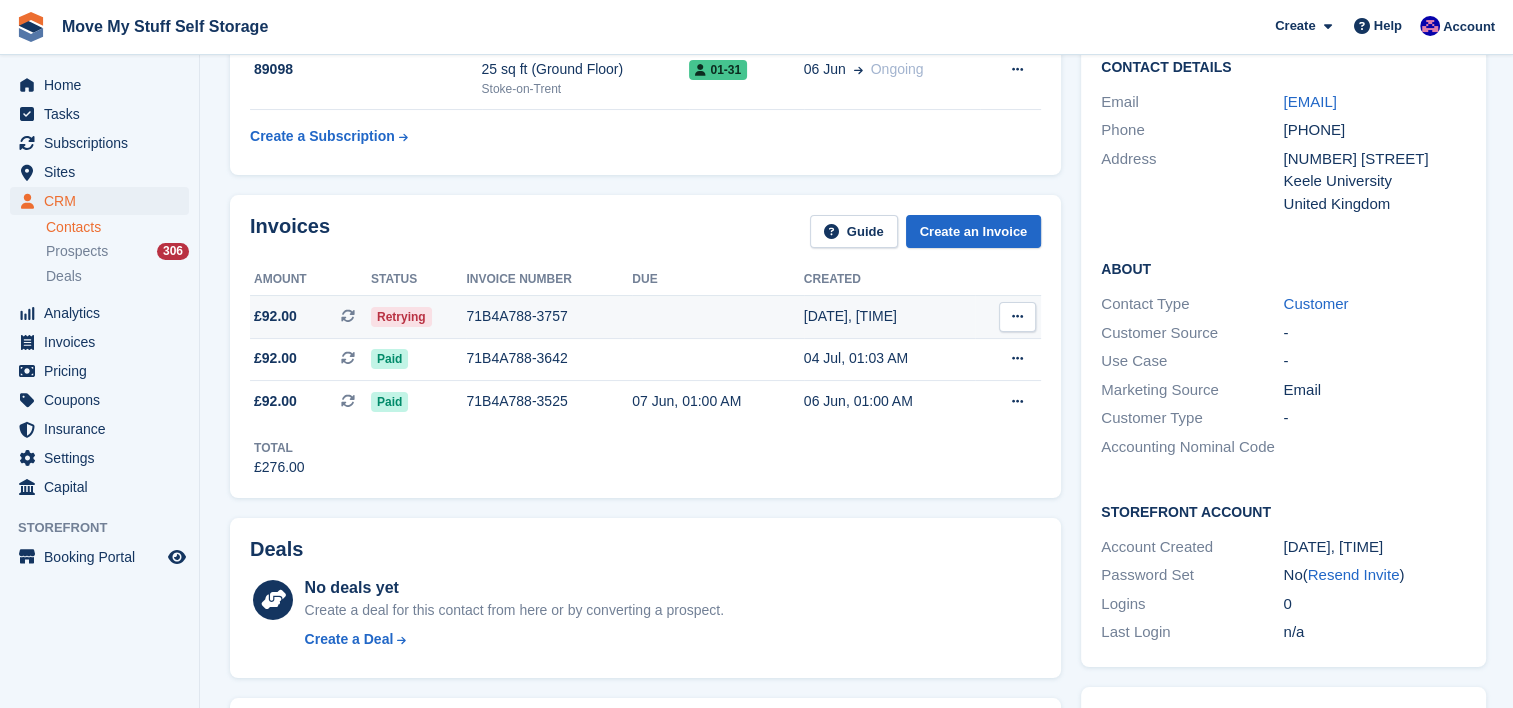 click at bounding box center (718, 316) 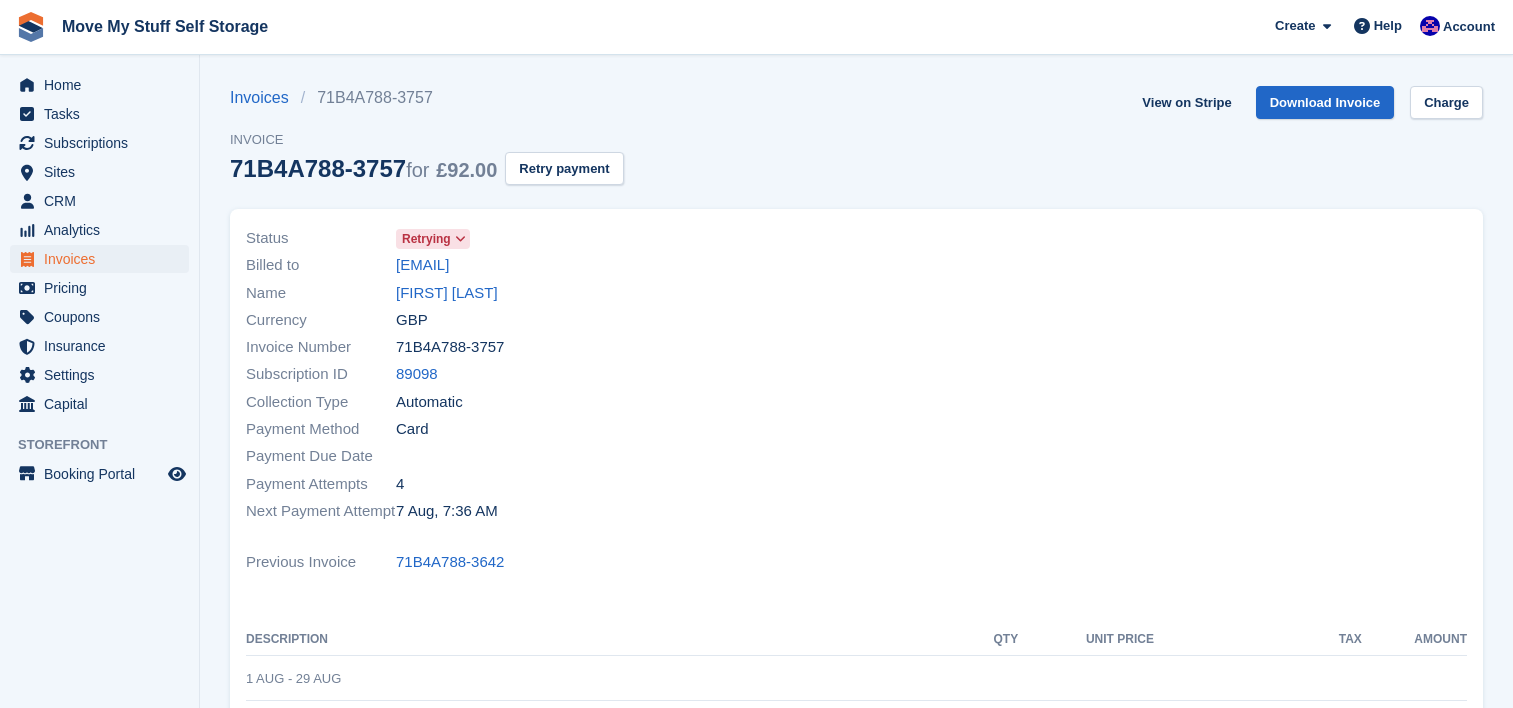 scroll, scrollTop: 0, scrollLeft: 0, axis: both 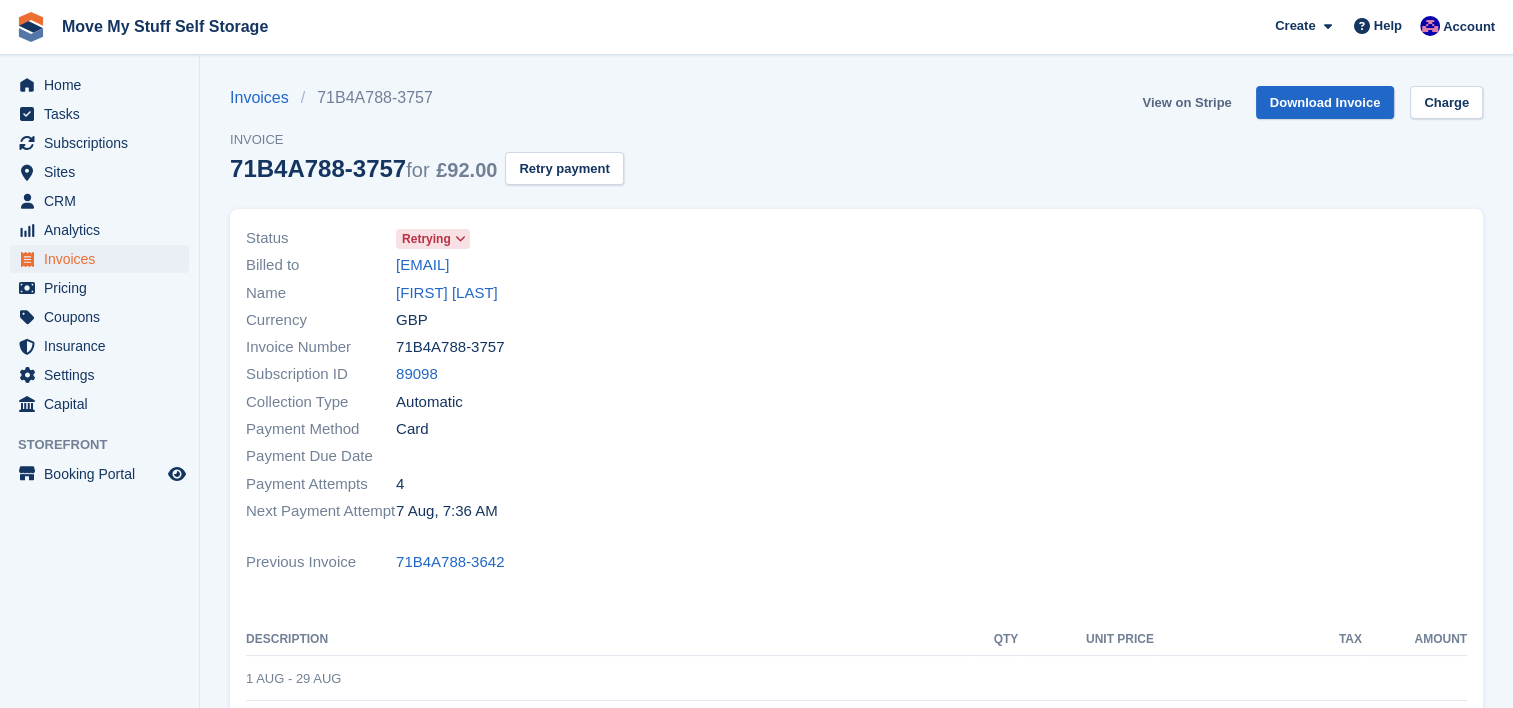 click on "View on Stripe" at bounding box center [1186, 102] 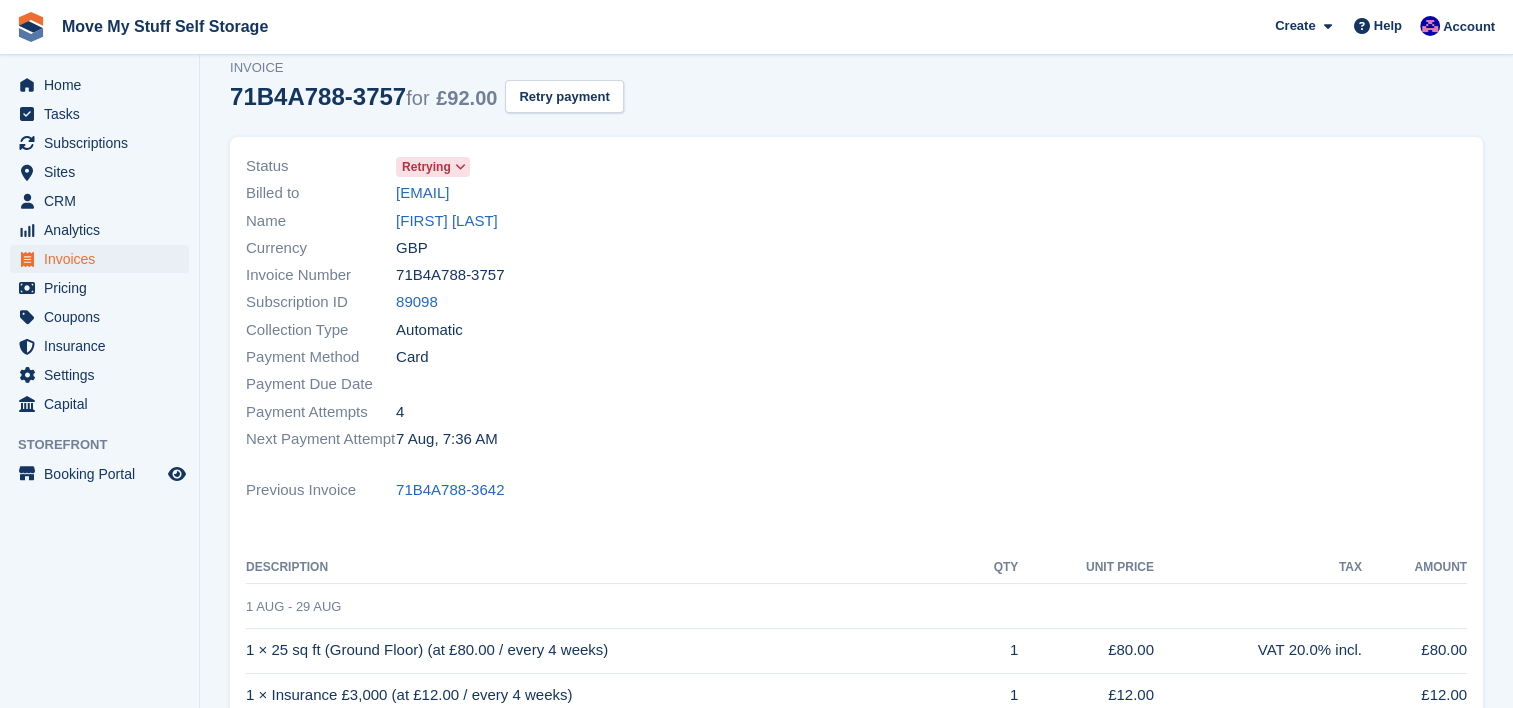 scroll, scrollTop: 0, scrollLeft: 0, axis: both 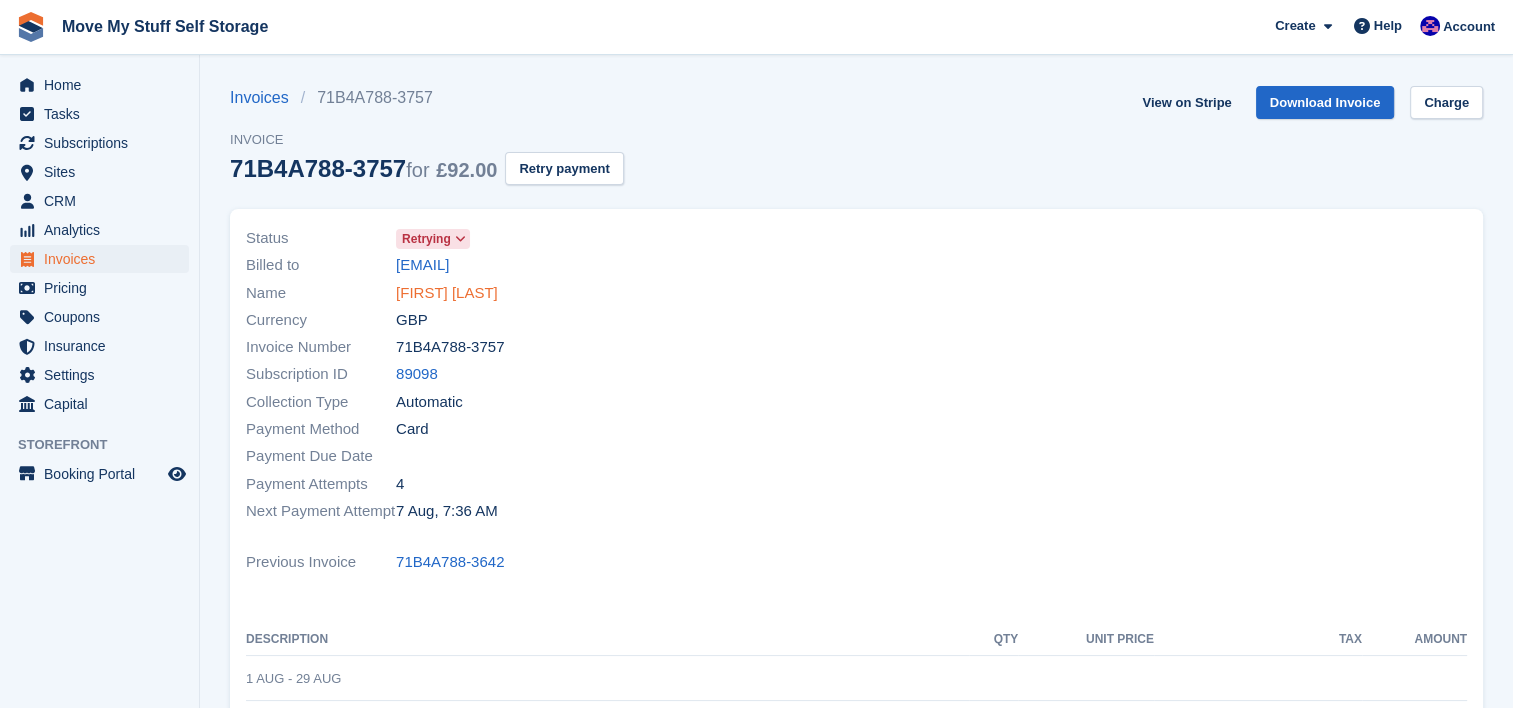 click on "Noah Kamunya" at bounding box center [447, 293] 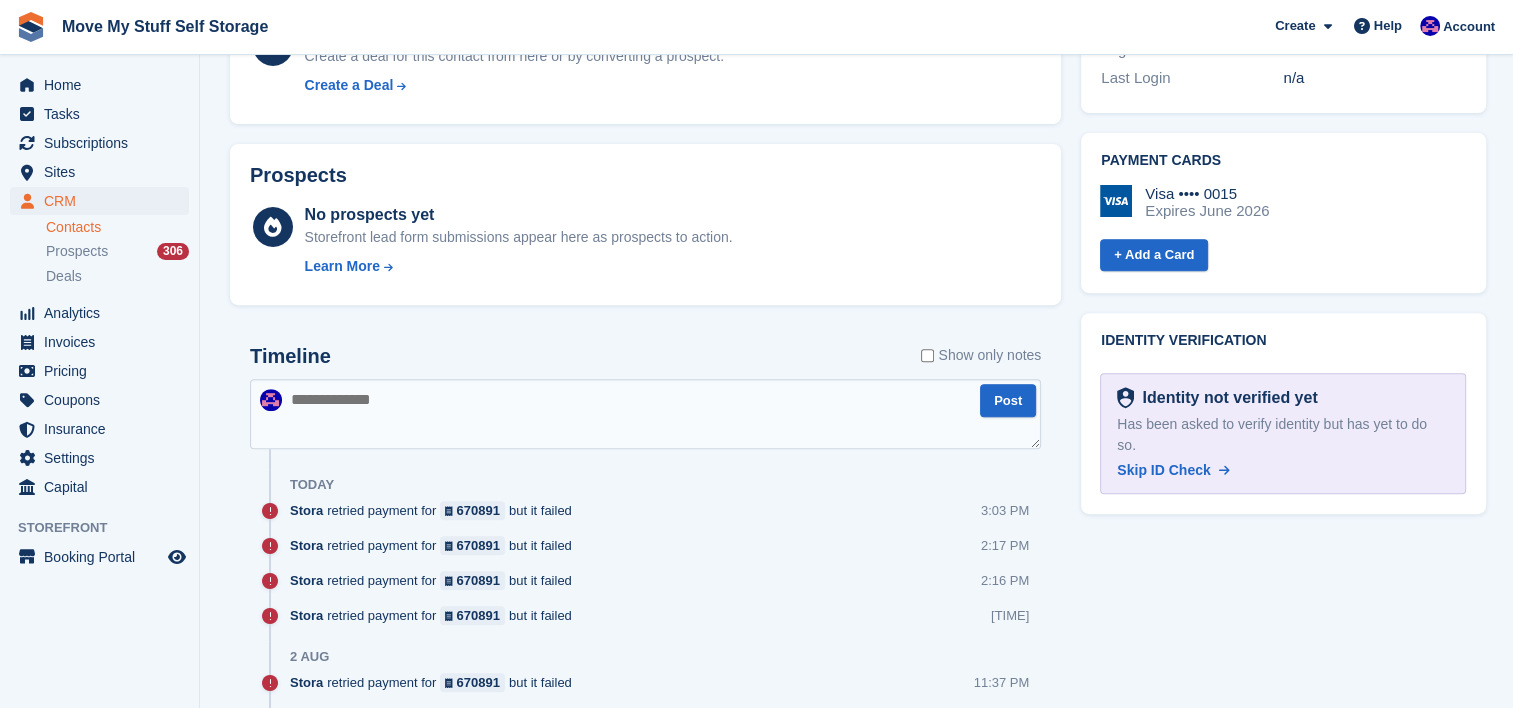 scroll, scrollTop: 741, scrollLeft: 0, axis: vertical 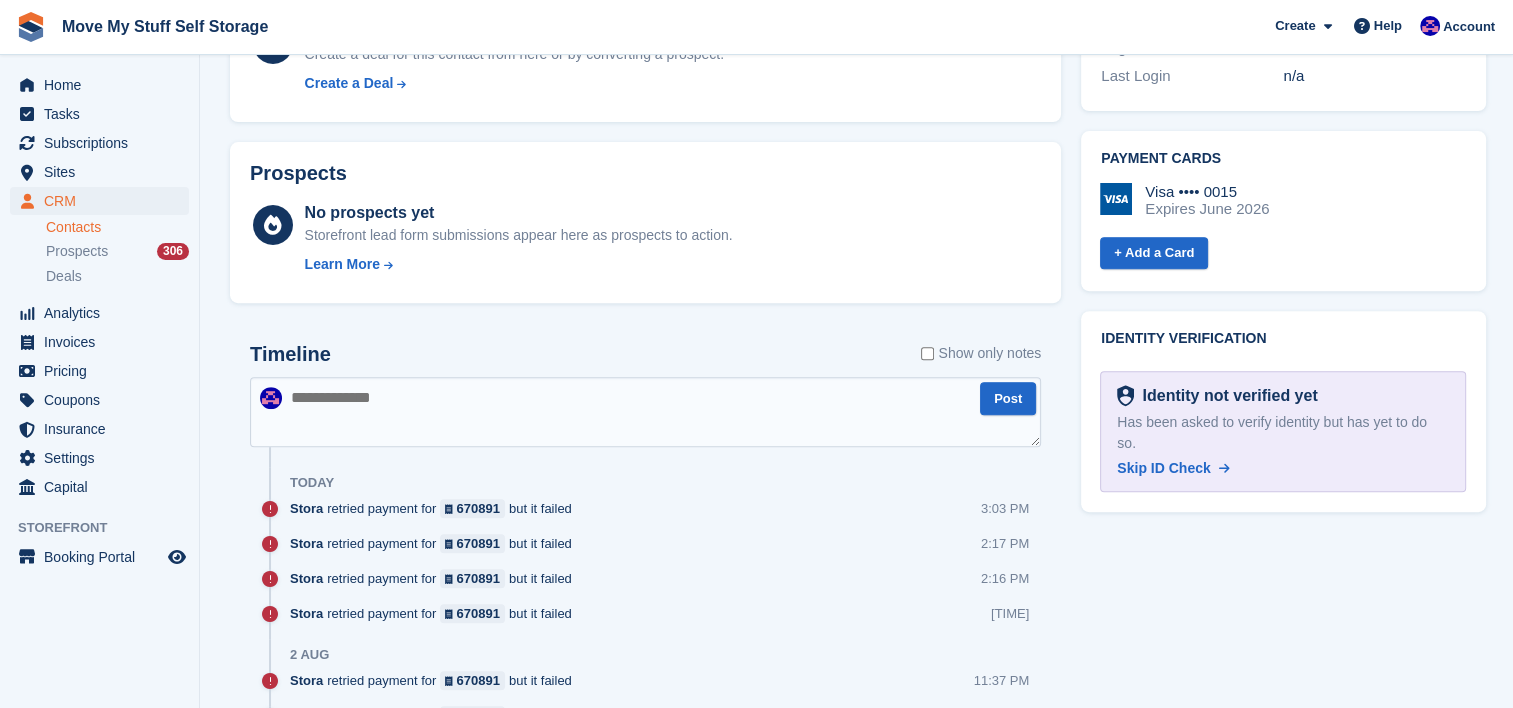 click at bounding box center (645, 412) 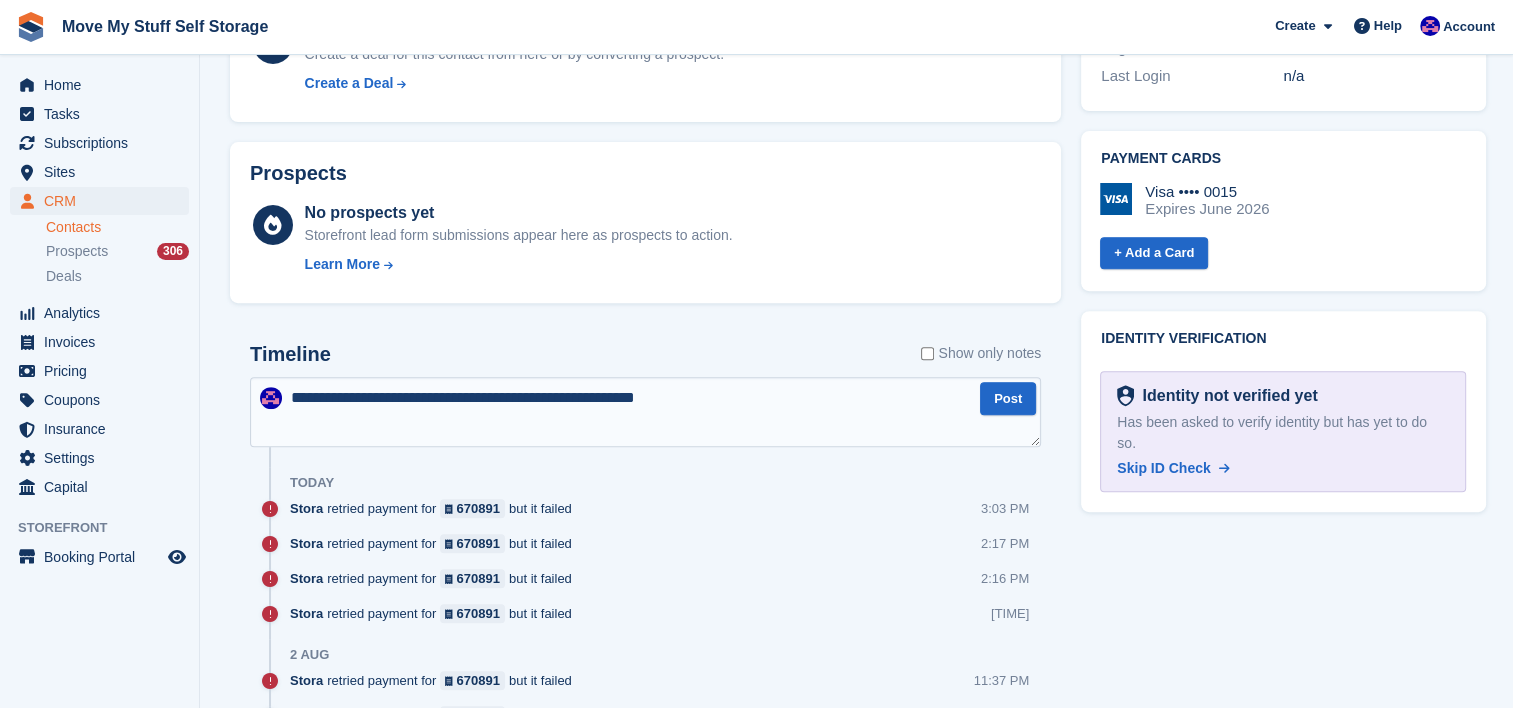 type on "**********" 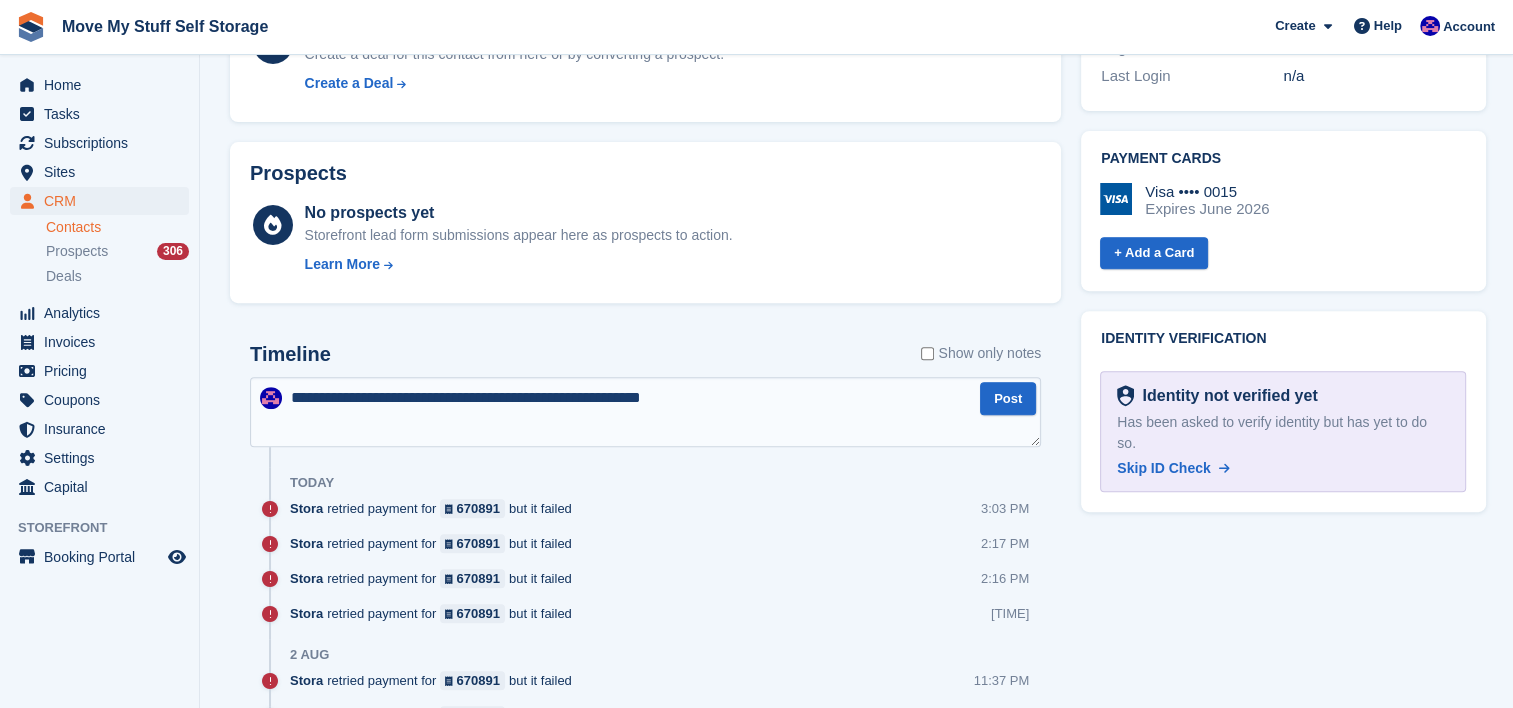 type 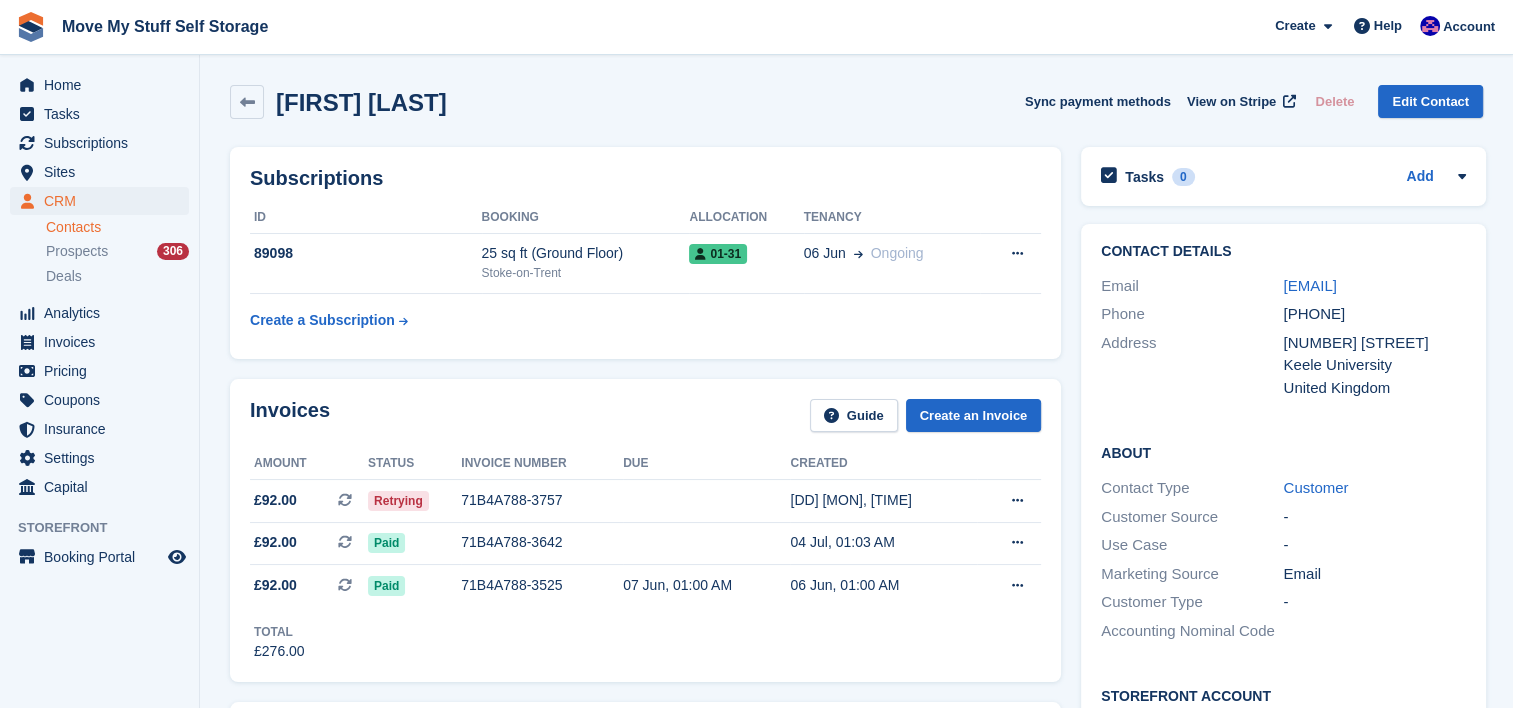 scroll, scrollTop: 0, scrollLeft: 0, axis: both 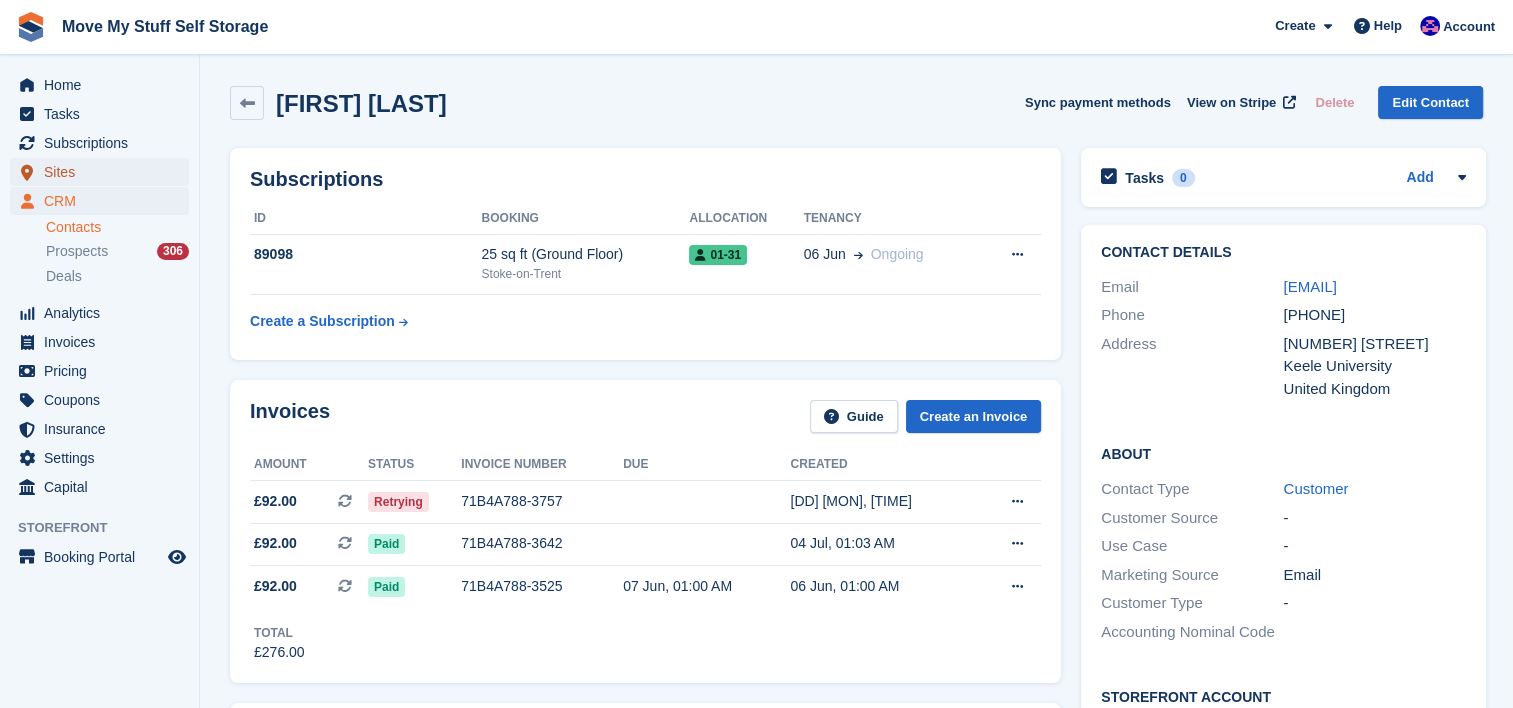 click on "Sites" at bounding box center (104, 172) 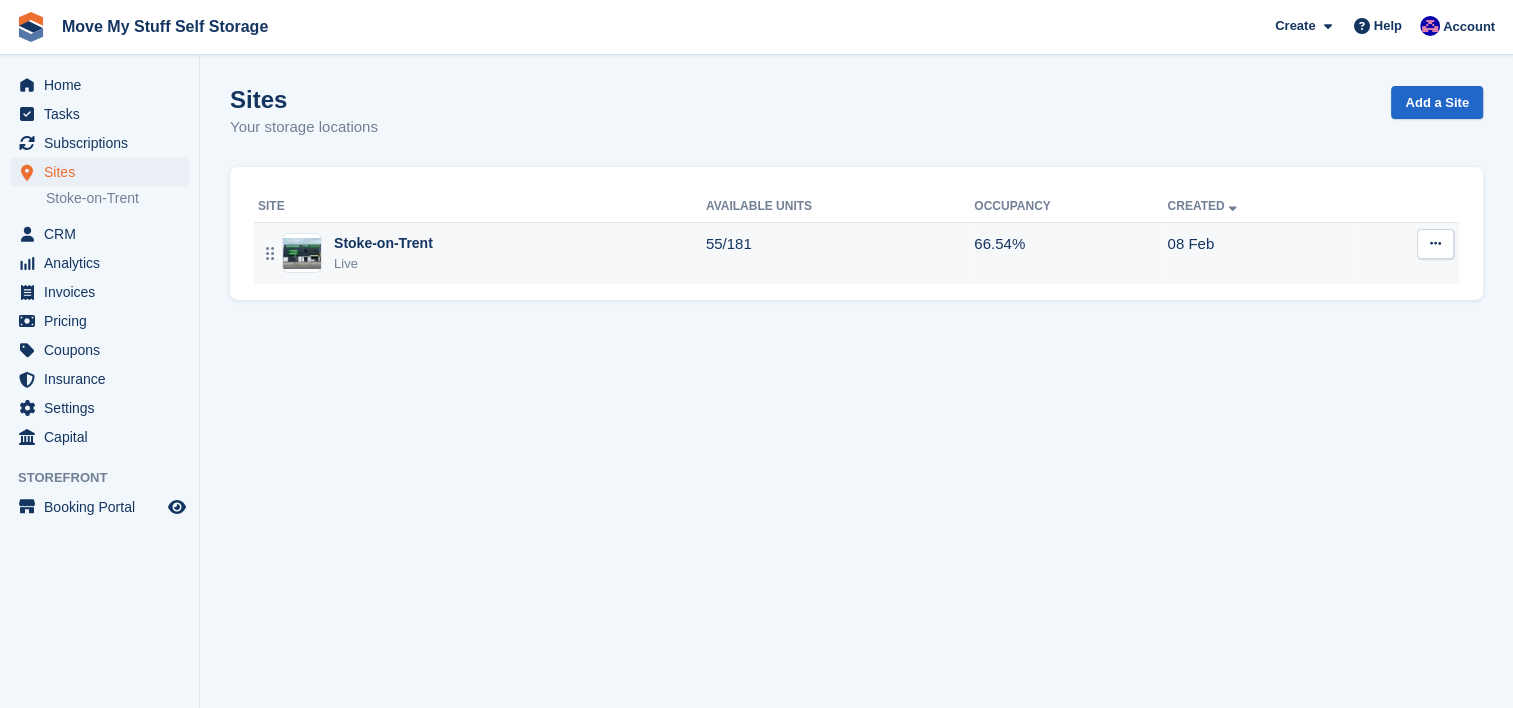click on "Stoke-on-Trent
Live" at bounding box center [482, 253] 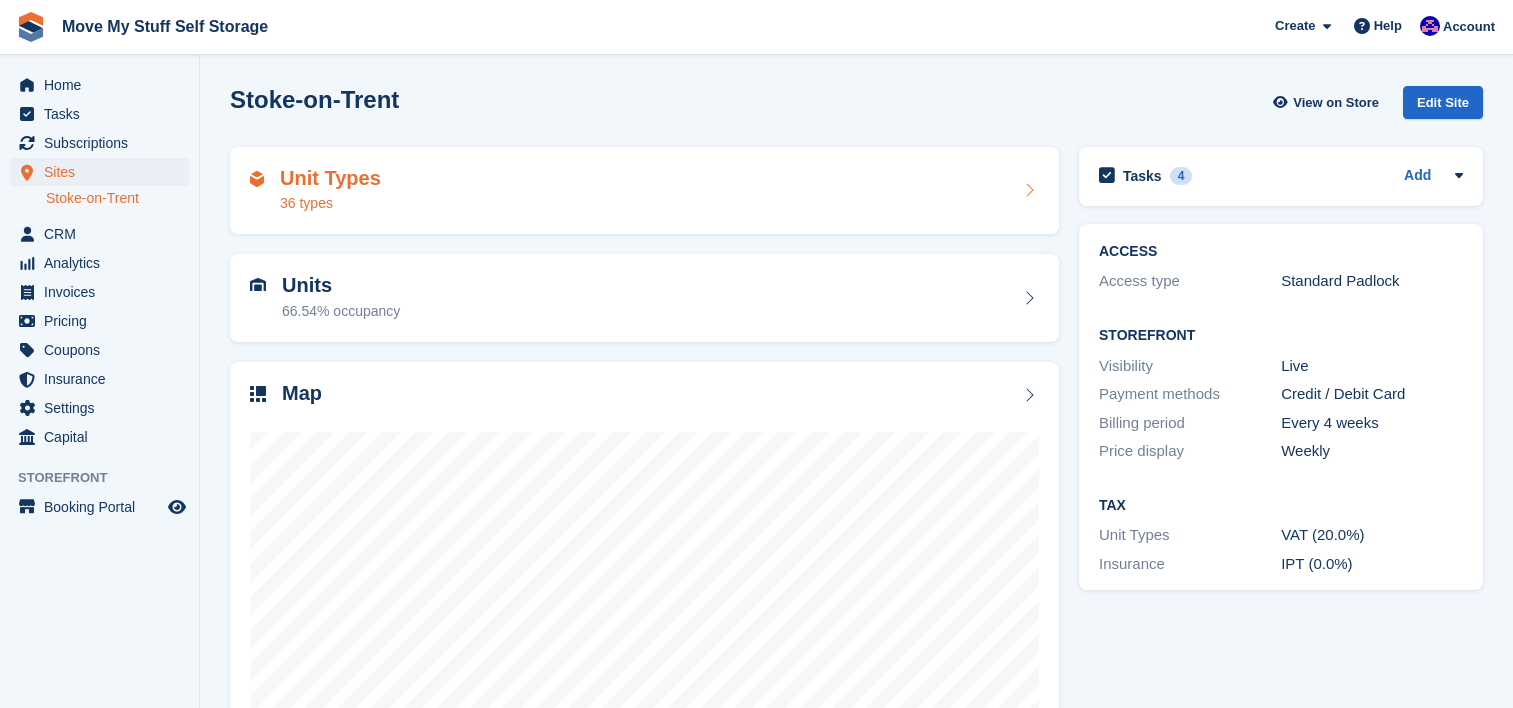 click on "Unit Types
36 types" at bounding box center (644, 191) 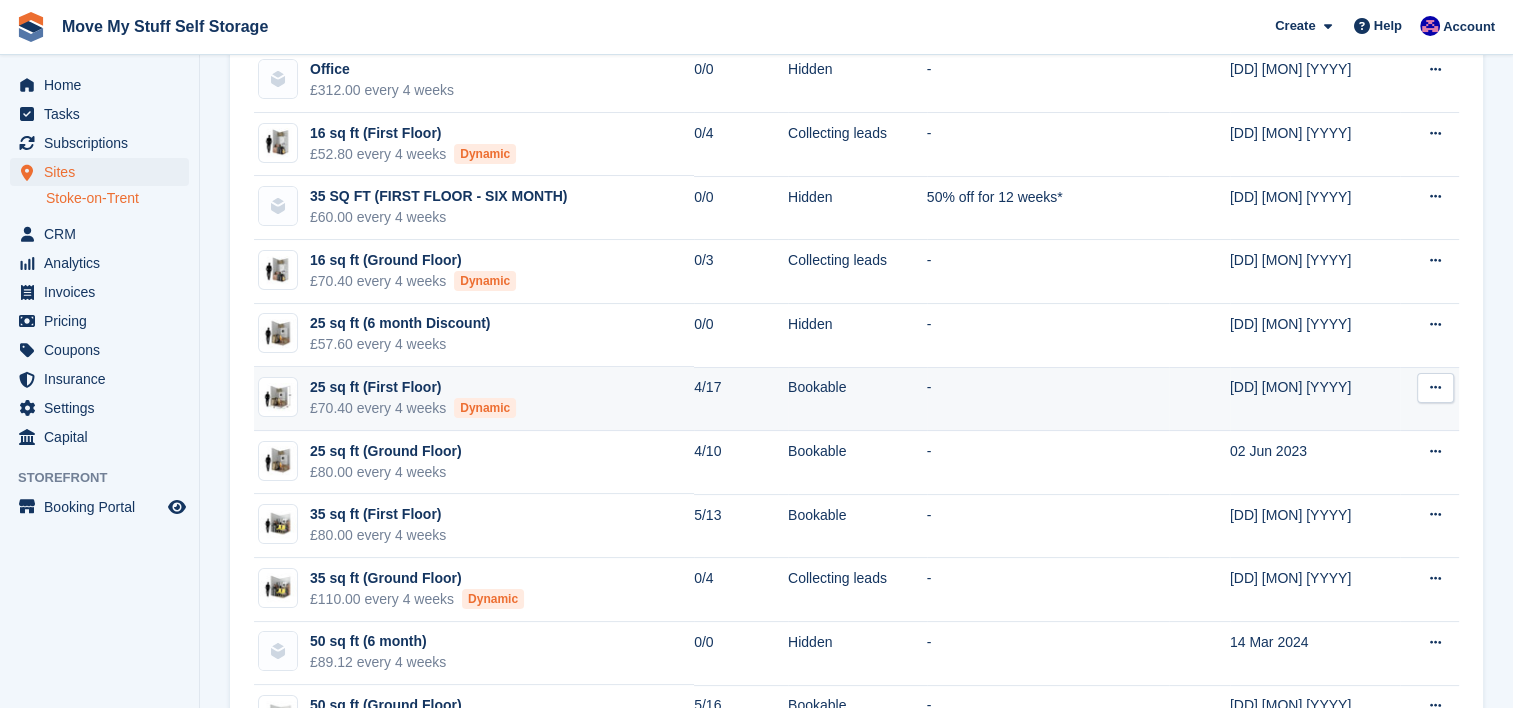 scroll, scrollTop: 160, scrollLeft: 0, axis: vertical 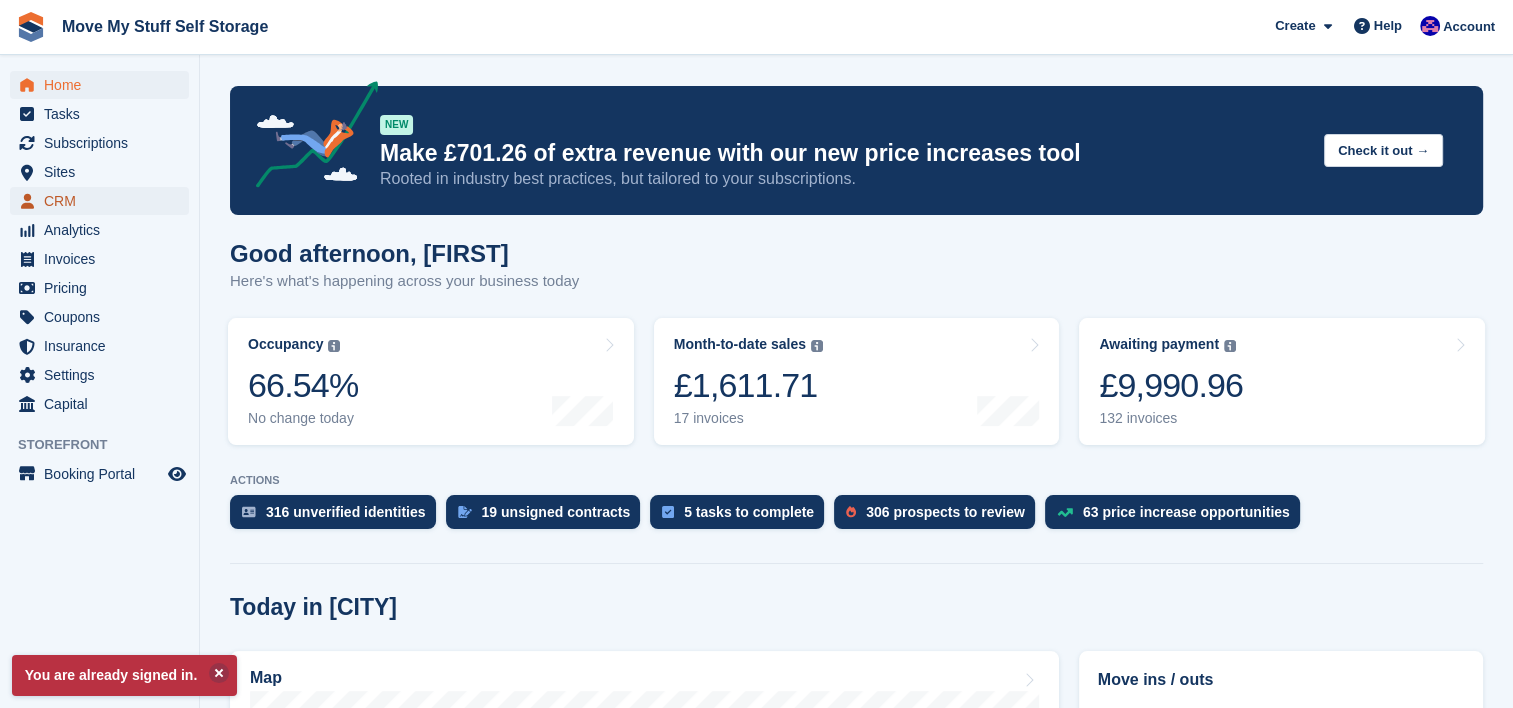 click on "CRM" at bounding box center (104, 201) 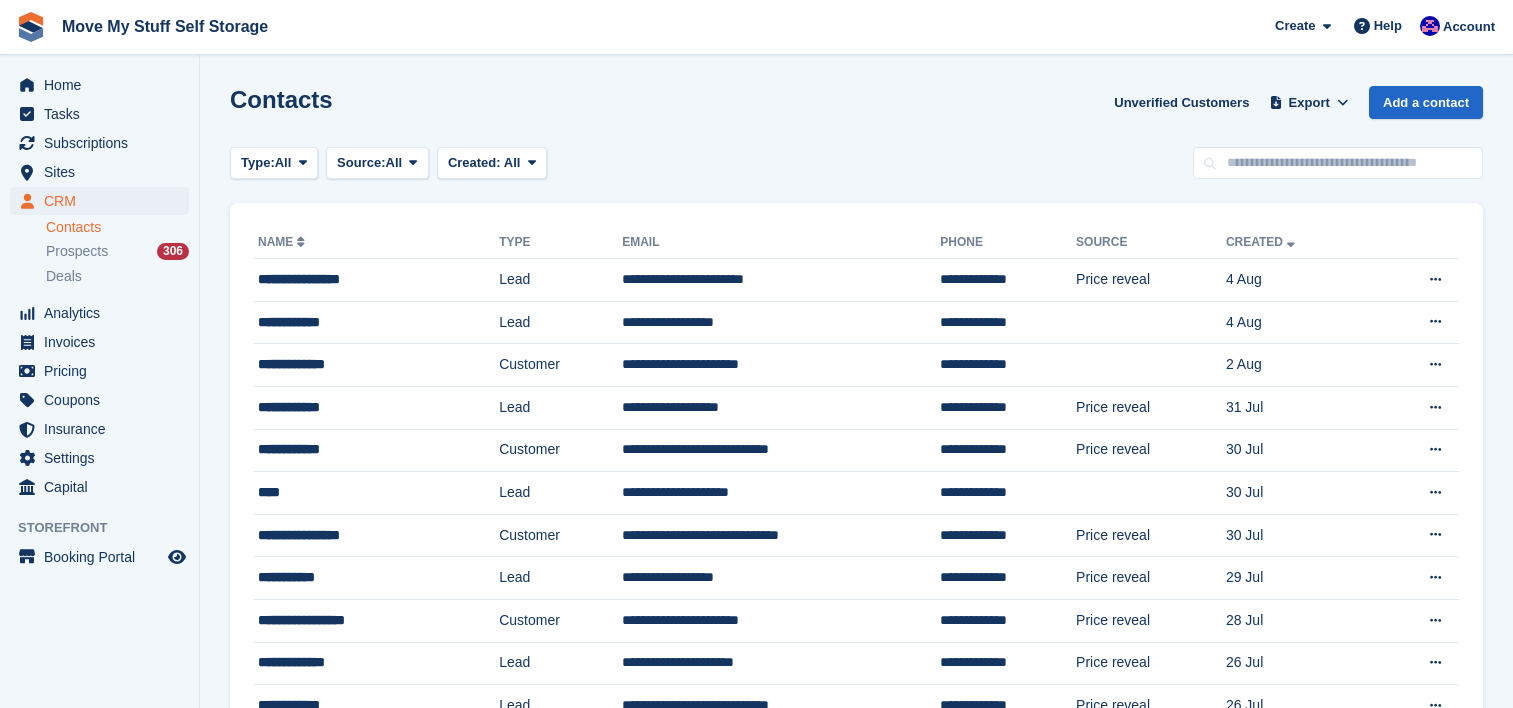 click at bounding box center (1338, 163) 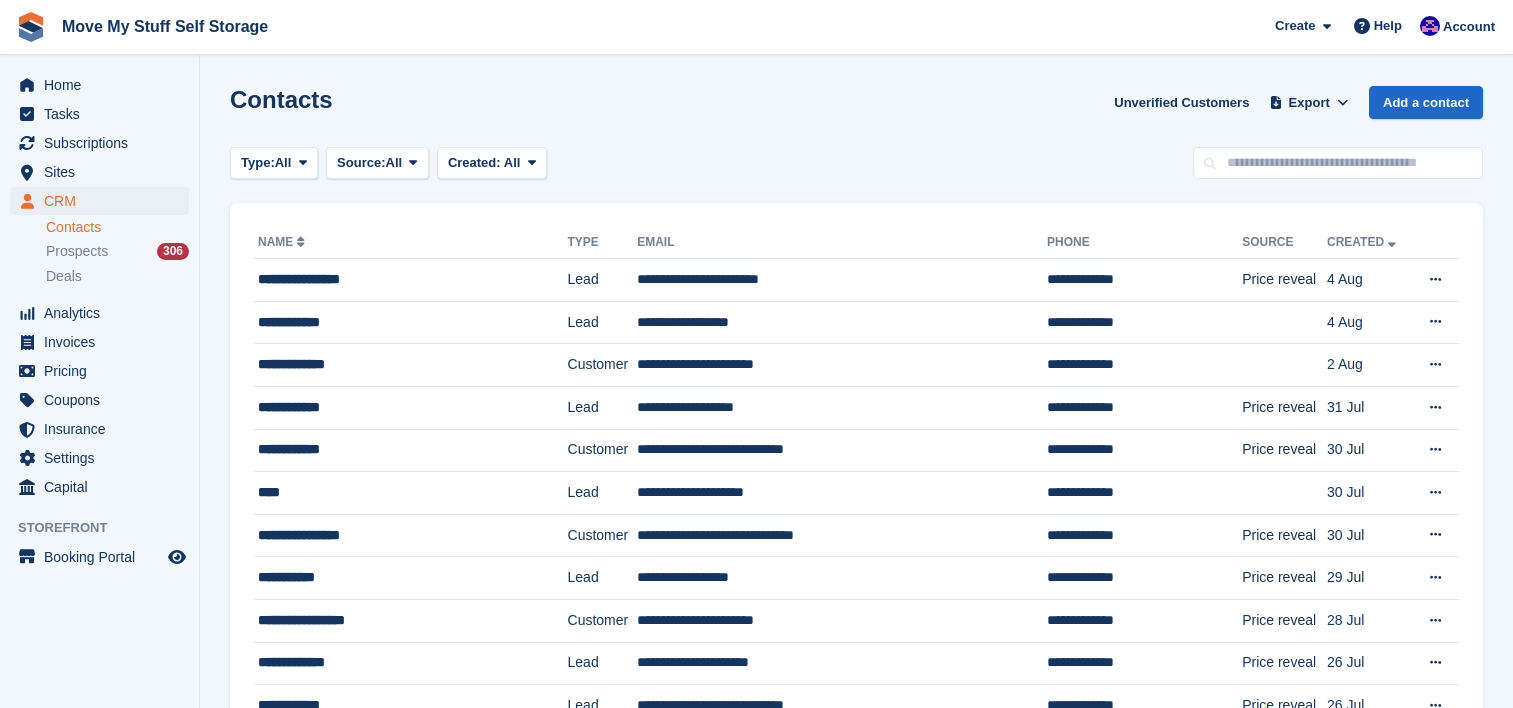 scroll, scrollTop: 0, scrollLeft: 0, axis: both 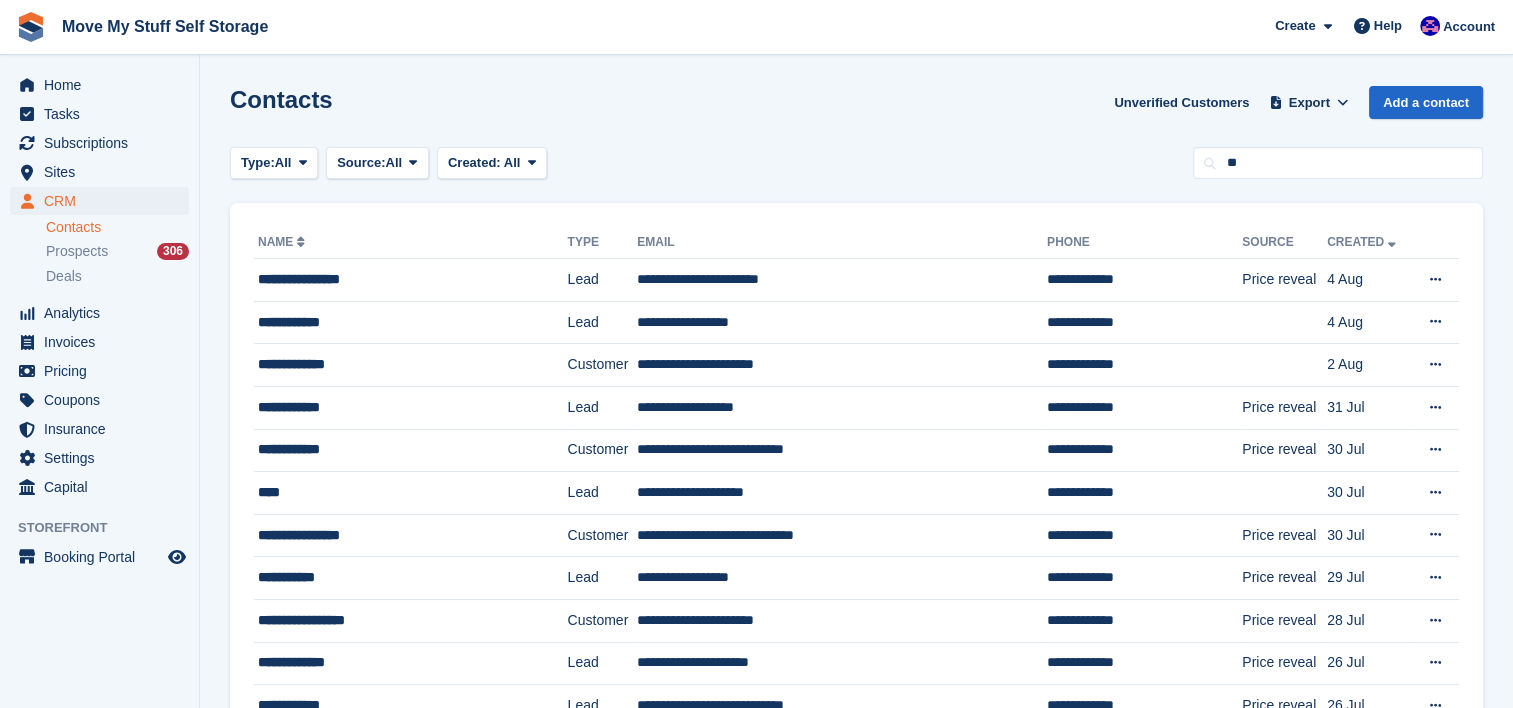 type on "*" 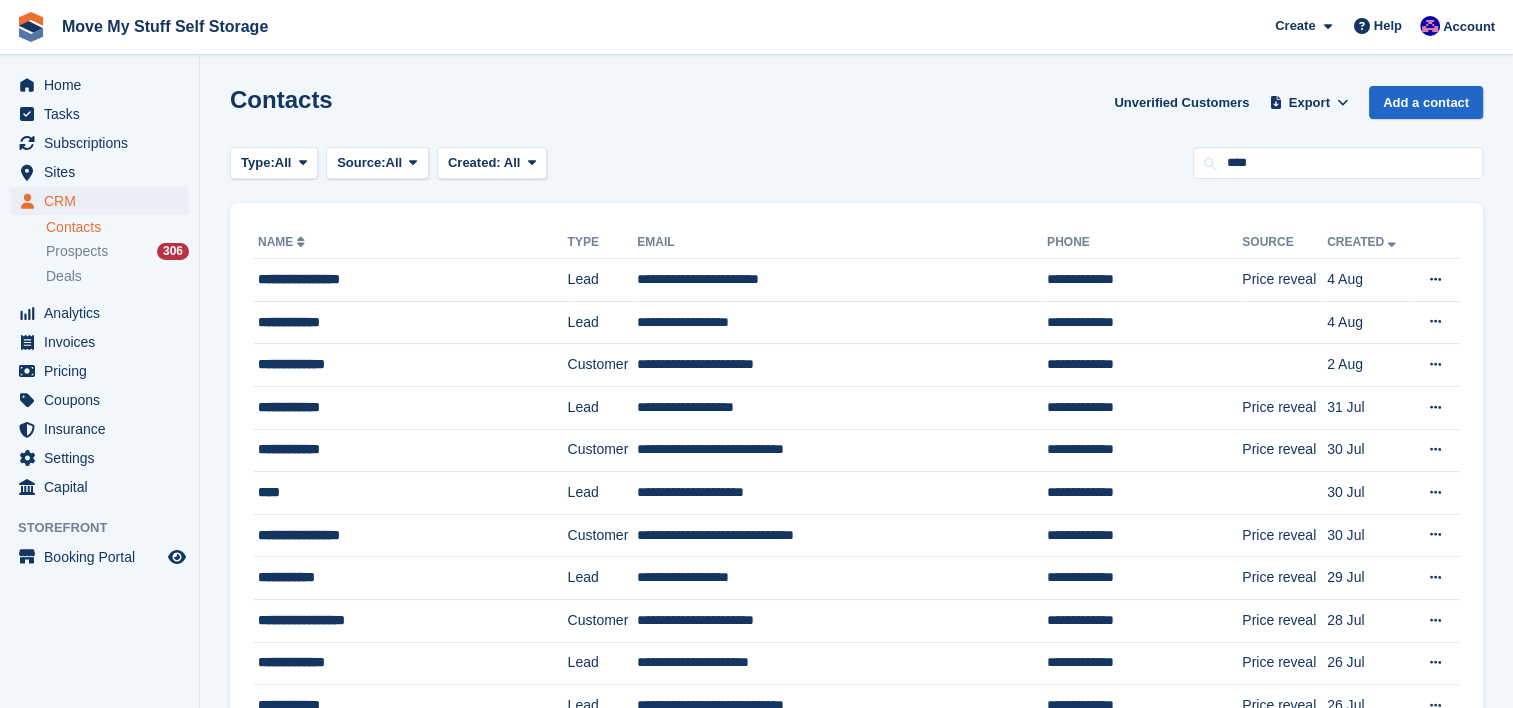 type on "****" 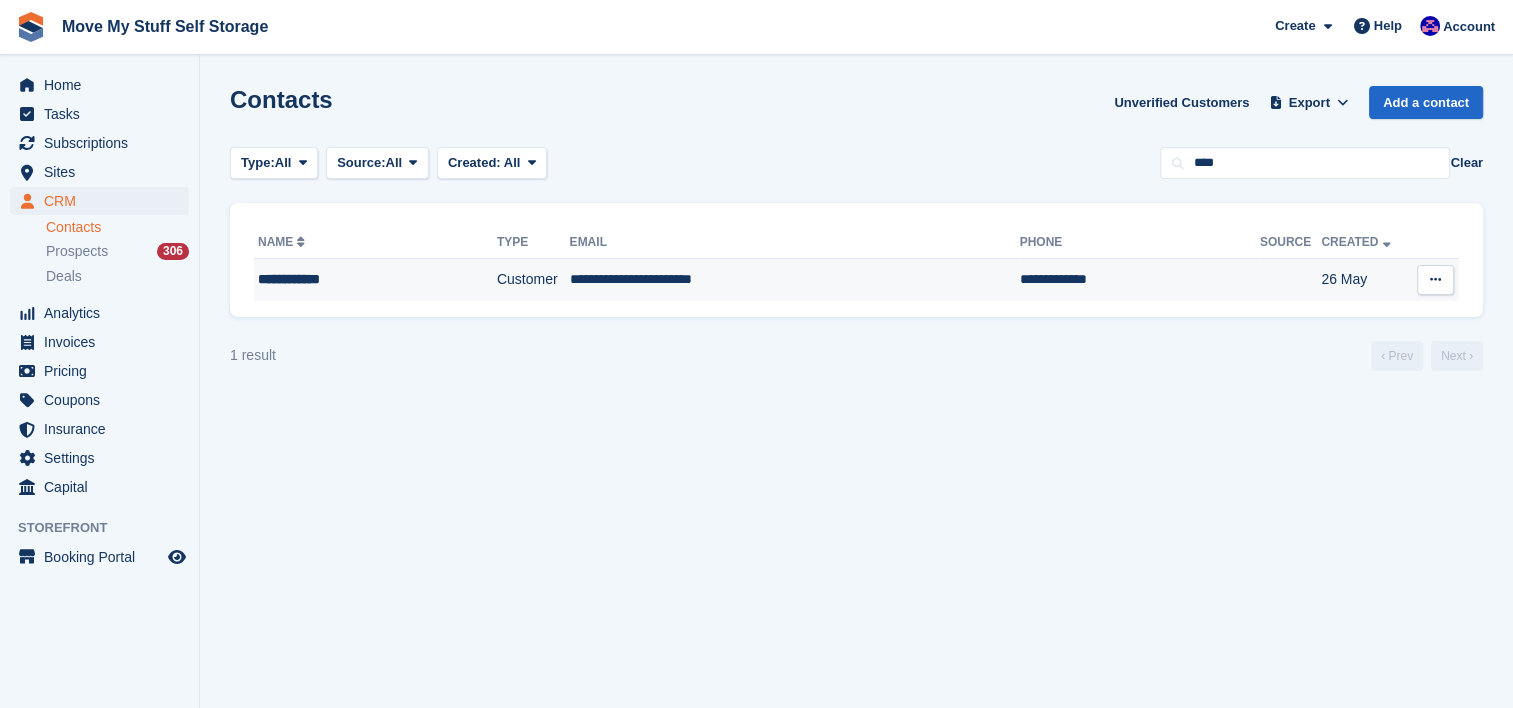 click on "**********" at bounding box center [795, 280] 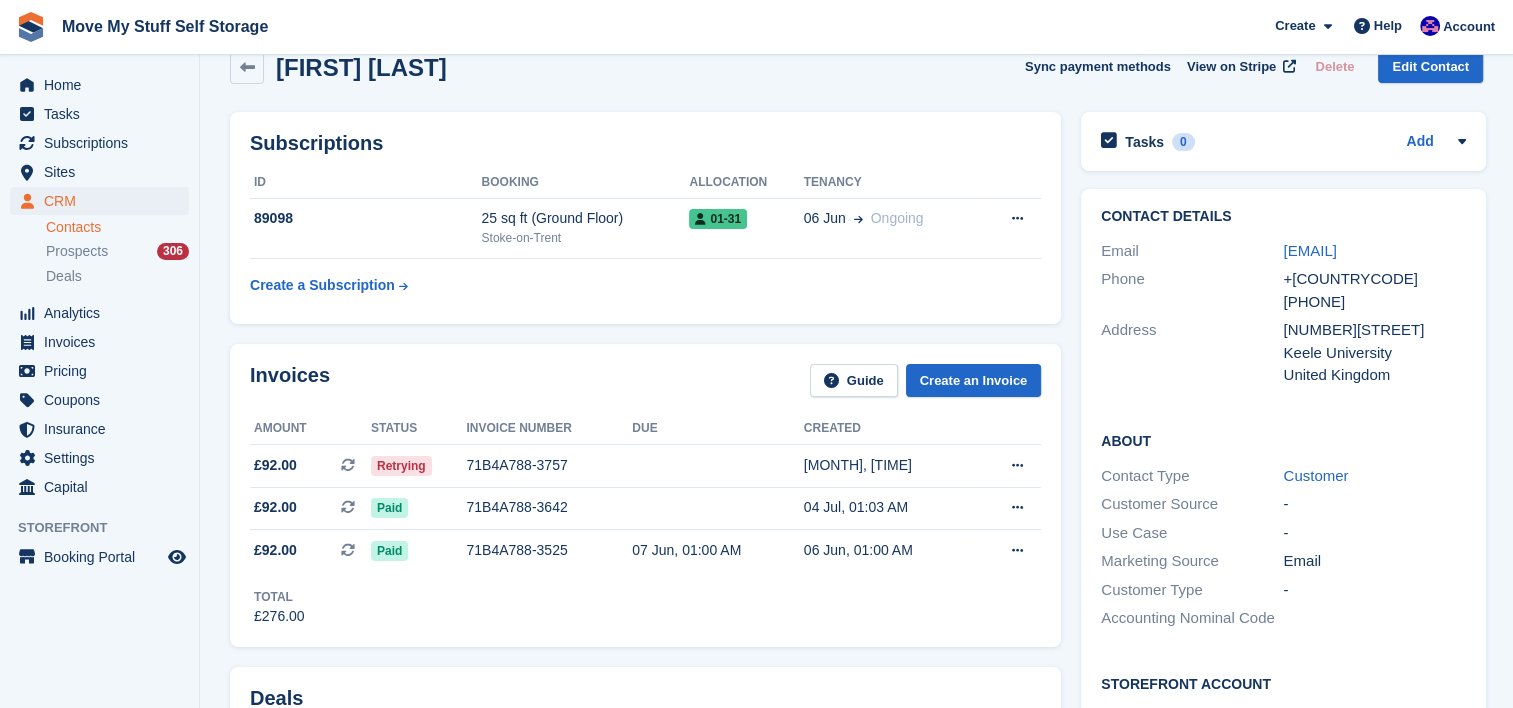 scroll, scrollTop: 0, scrollLeft: 0, axis: both 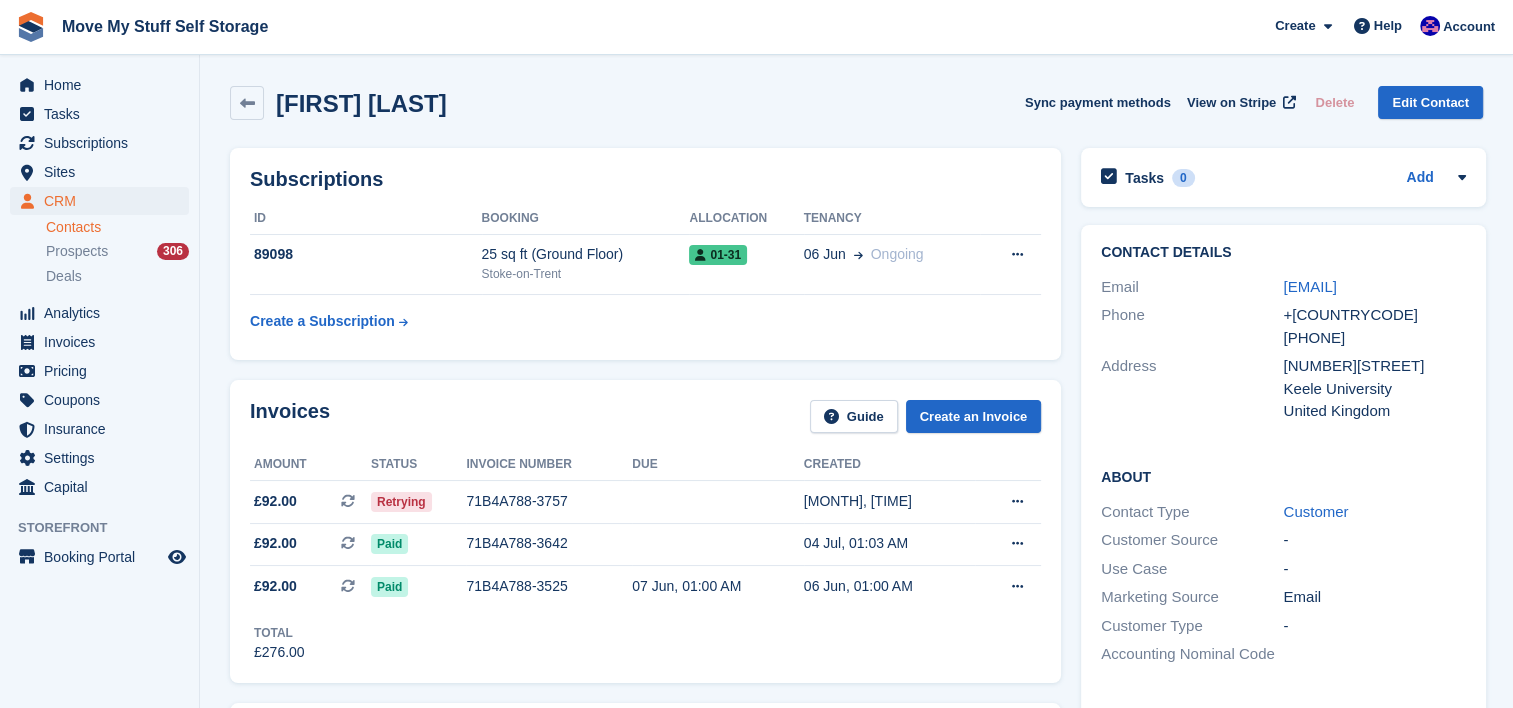 click on "+[COUNTRYCODE][PHONE]" at bounding box center (1374, 326) 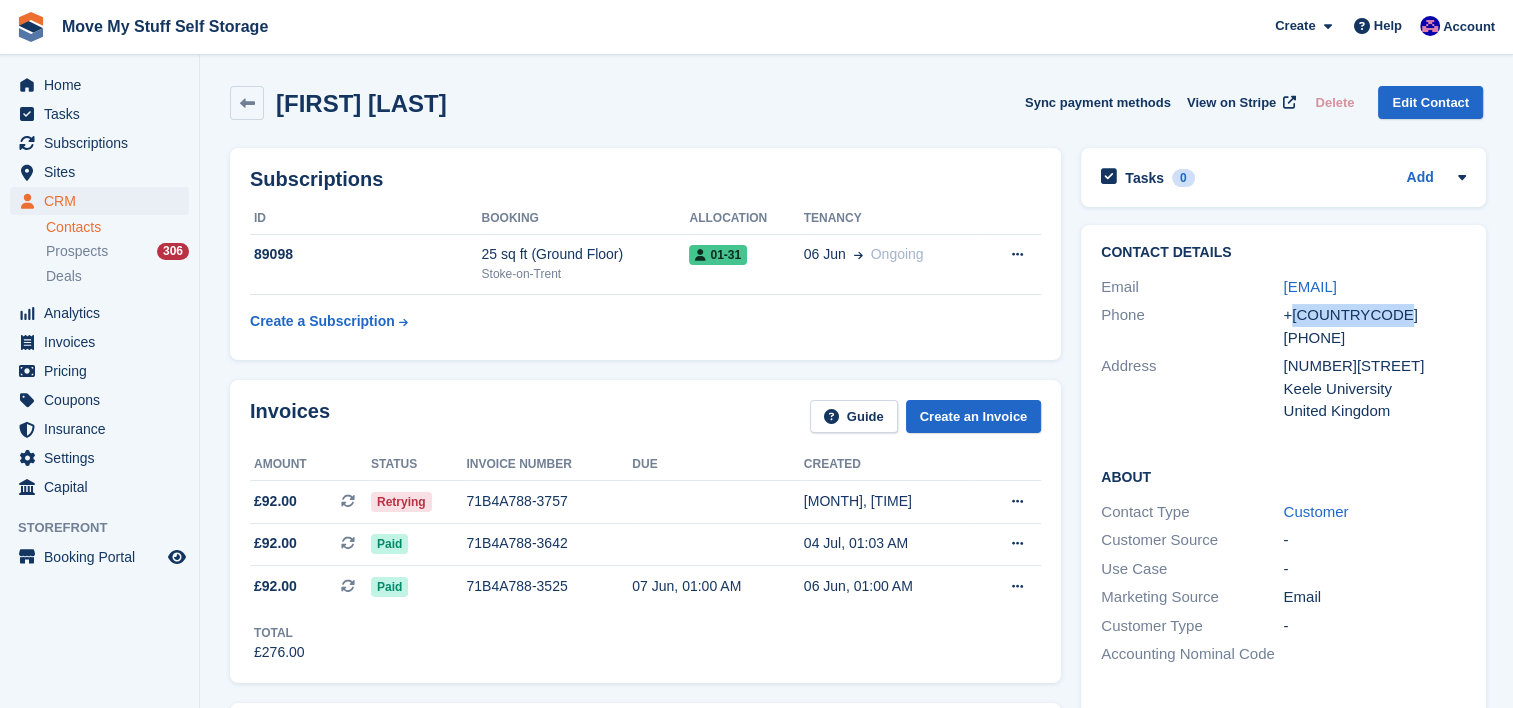 click on "+[COUNTRYCODE][PHONE]" at bounding box center (1374, 326) 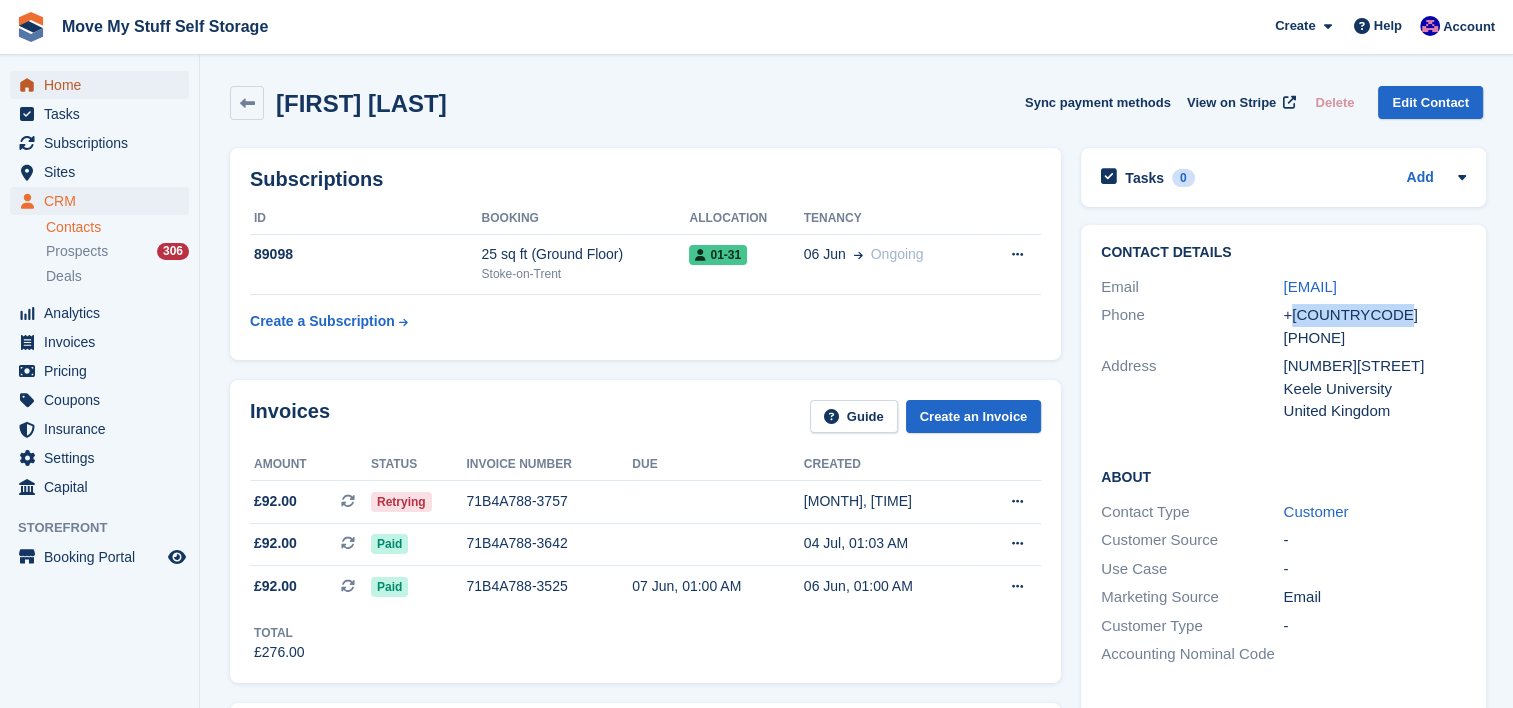 click on "Home" at bounding box center [104, 85] 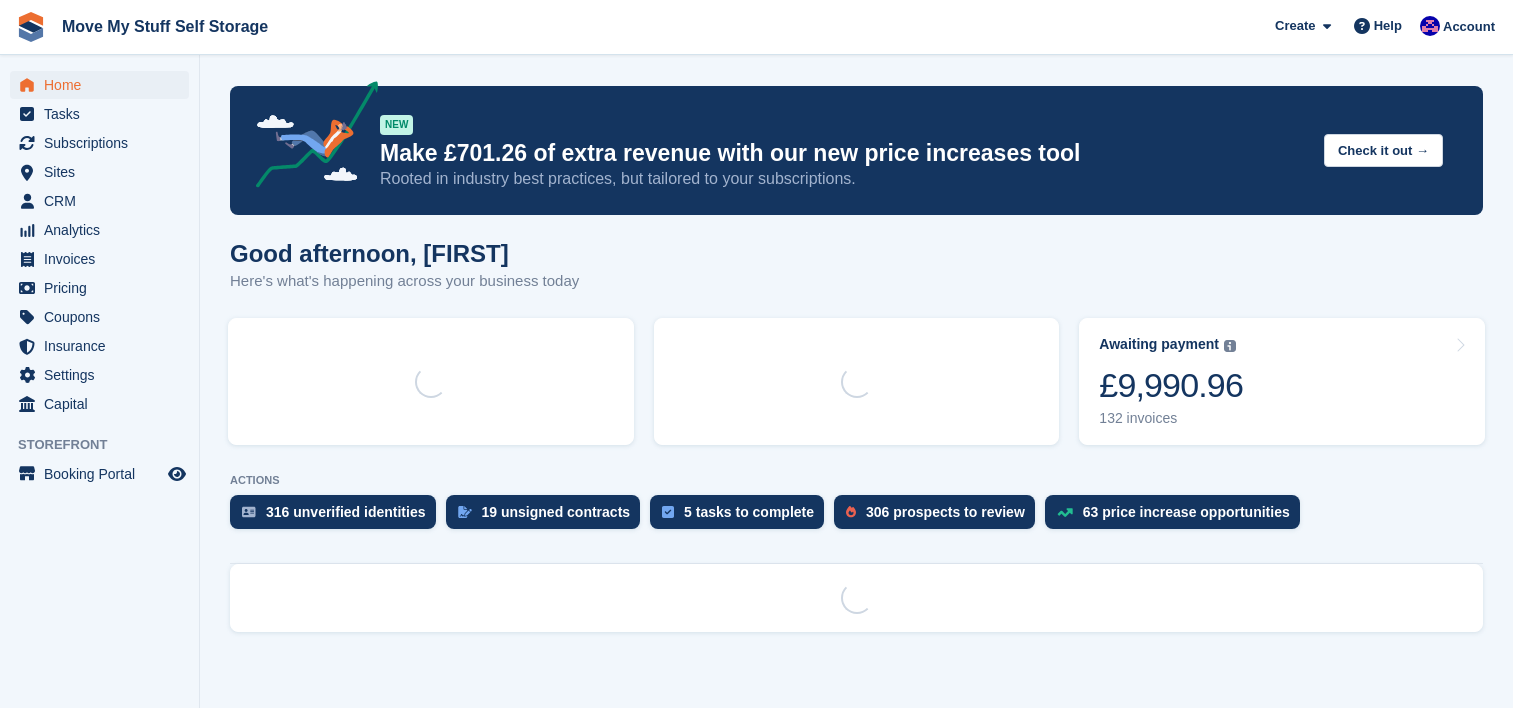 scroll, scrollTop: 0, scrollLeft: 0, axis: both 